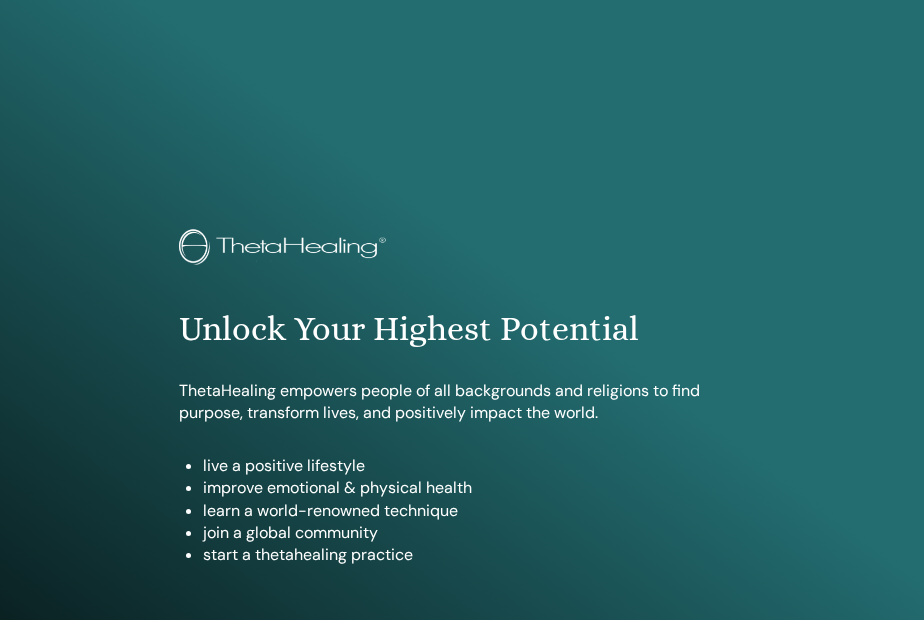 scroll, scrollTop: 1093, scrollLeft: 0, axis: vertical 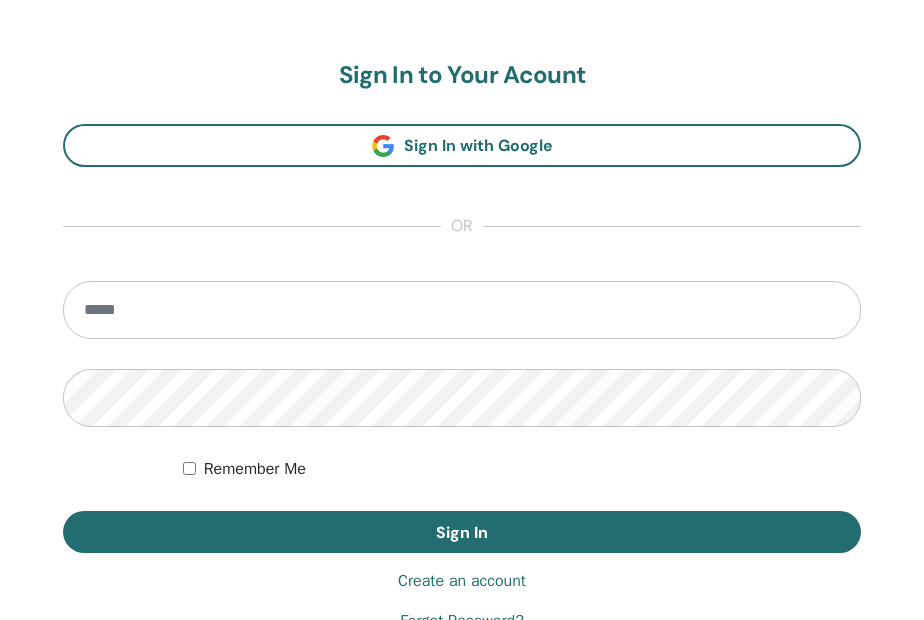 click at bounding box center [462, 310] 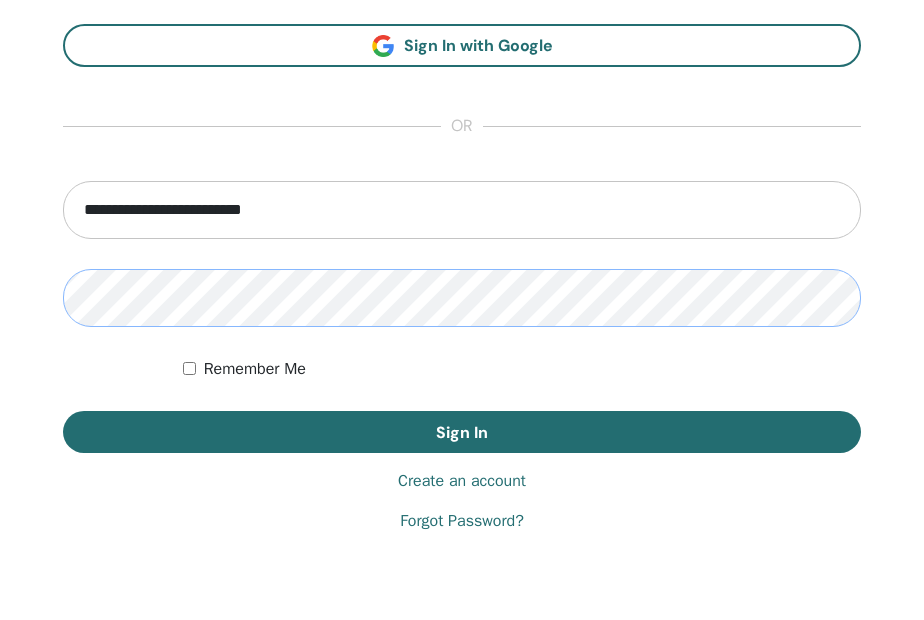 scroll, scrollTop: 1093, scrollLeft: 0, axis: vertical 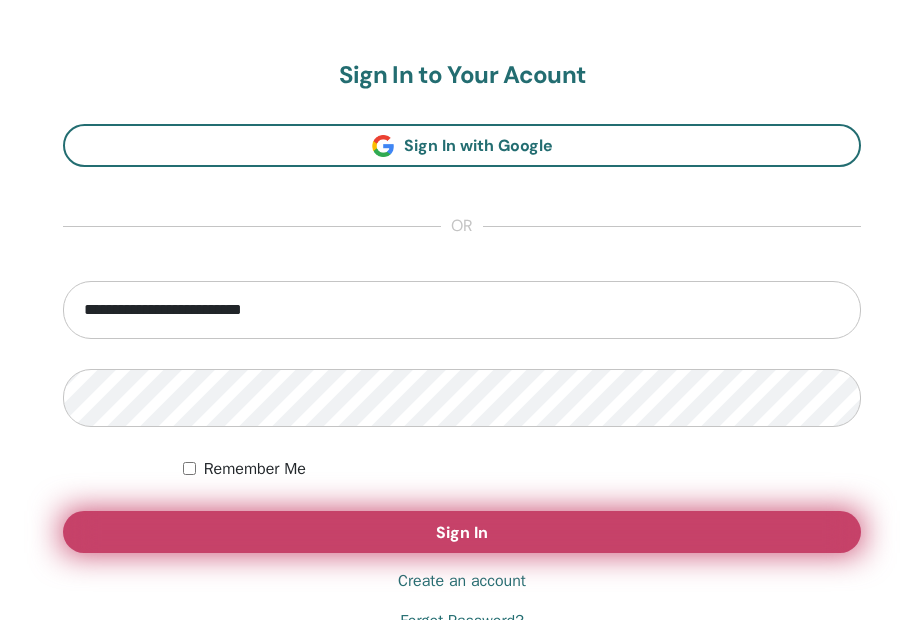 click on "Sign In" at bounding box center [462, 532] 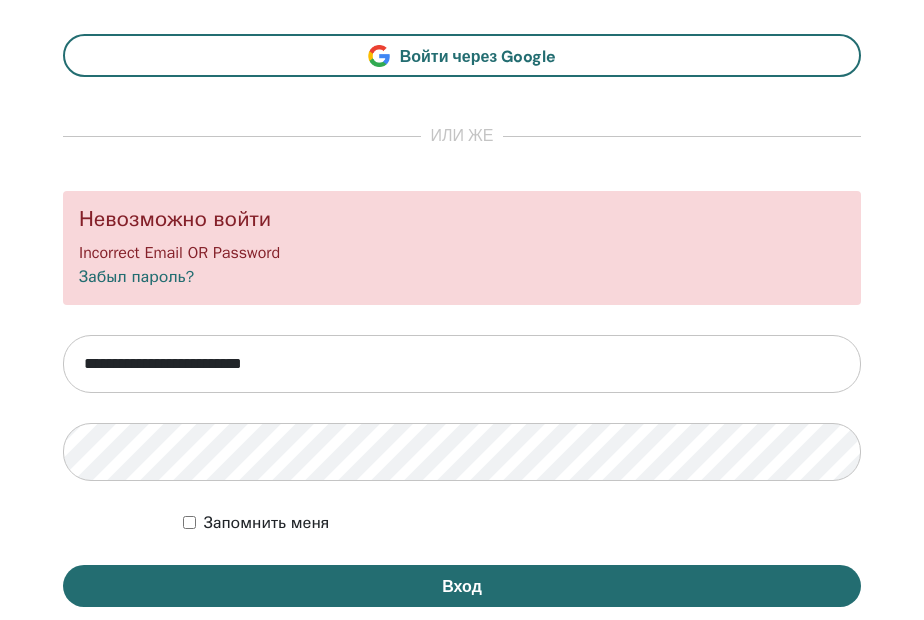 scroll, scrollTop: 1164, scrollLeft: 0, axis: vertical 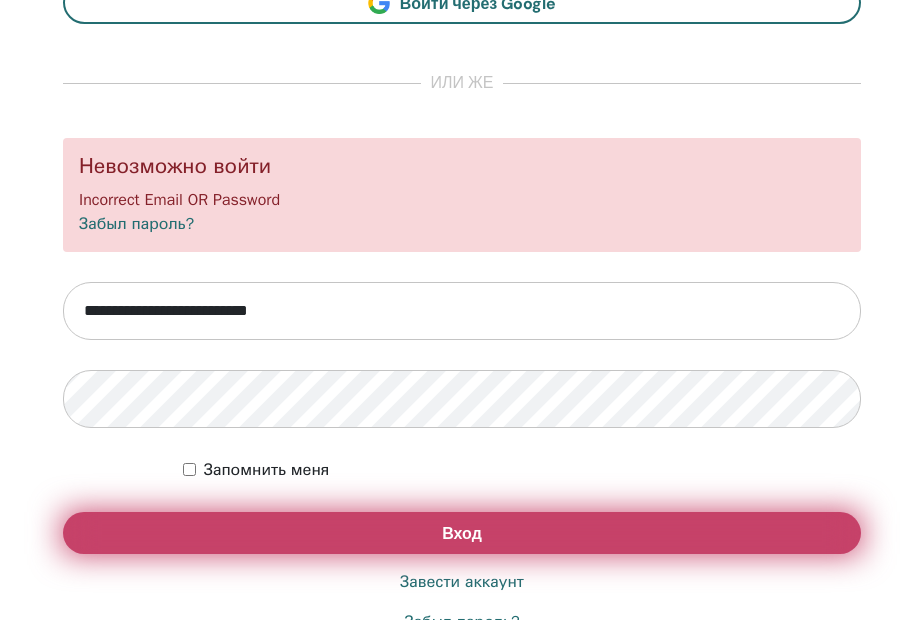 type on "**********" 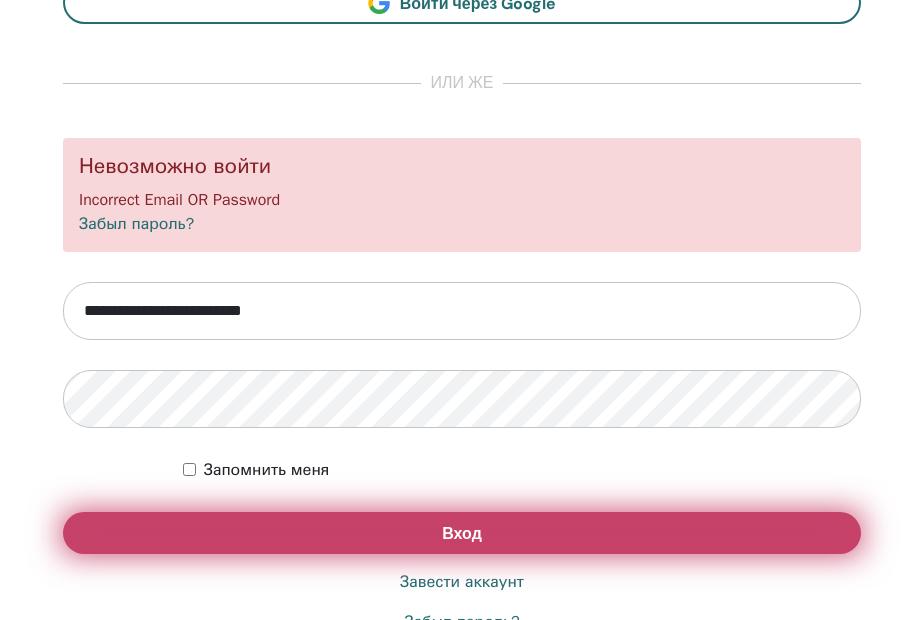 click on "Вход" at bounding box center [462, 533] 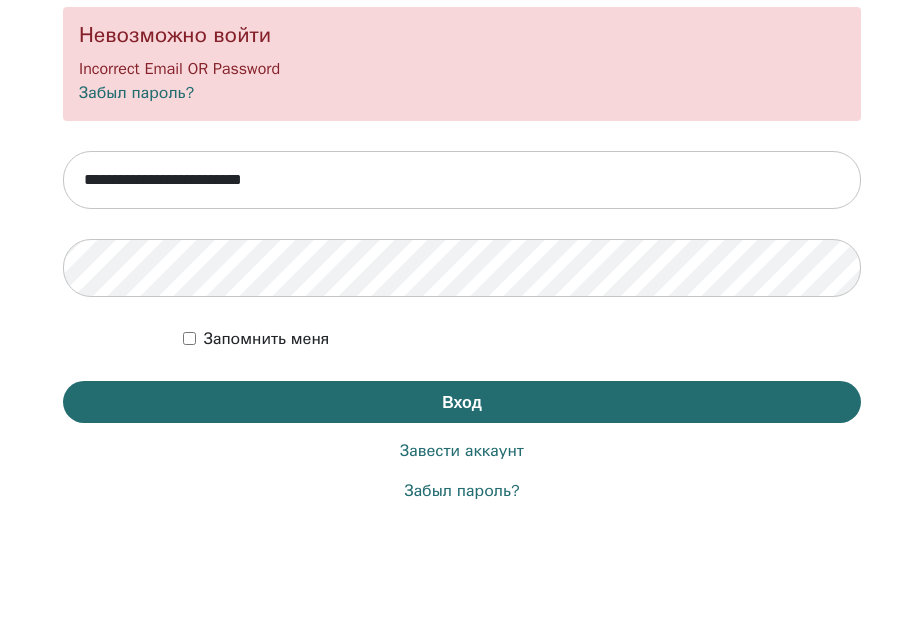 scroll, scrollTop: 1300, scrollLeft: 0, axis: vertical 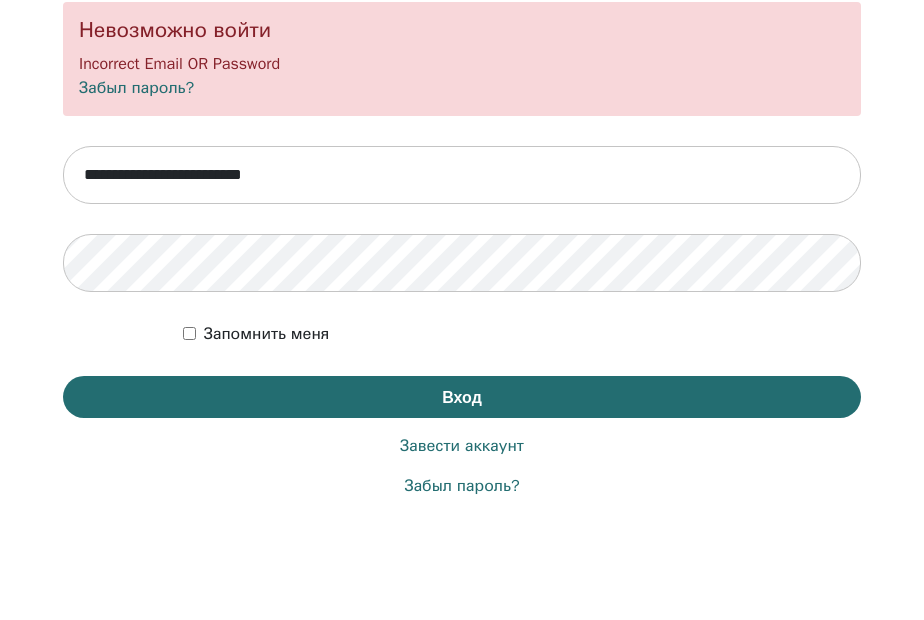 click on "Забыл пароль?" at bounding box center [461, 486] 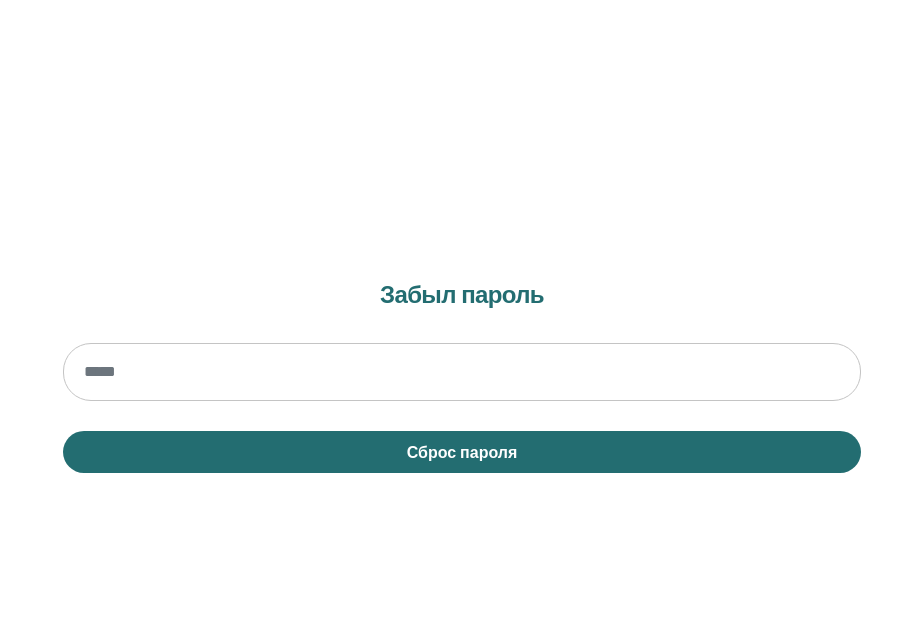 scroll, scrollTop: 1125, scrollLeft: 0, axis: vertical 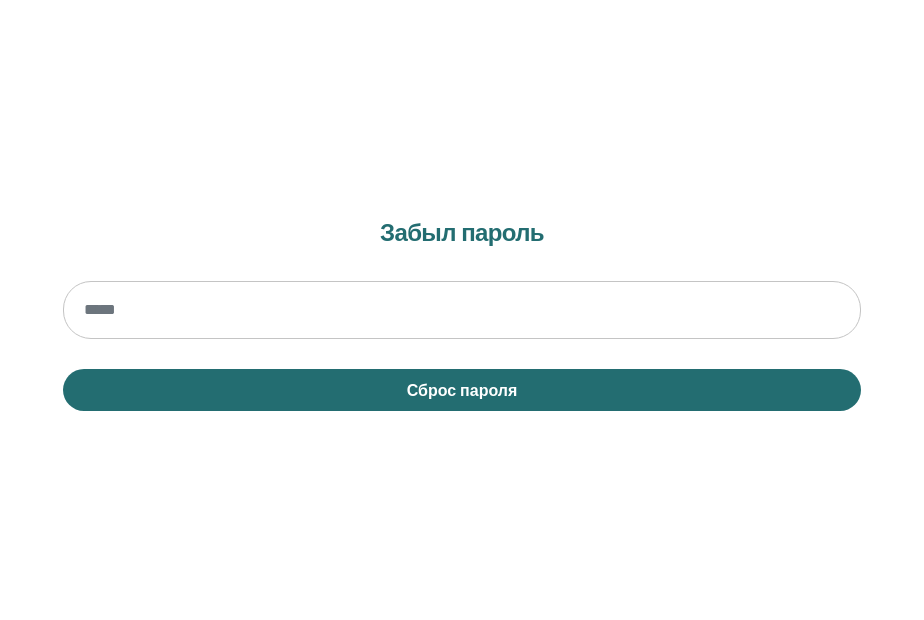 drag, startPoint x: 120, startPoint y: 299, endPoint x: 106, endPoint y: 304, distance: 14.866069 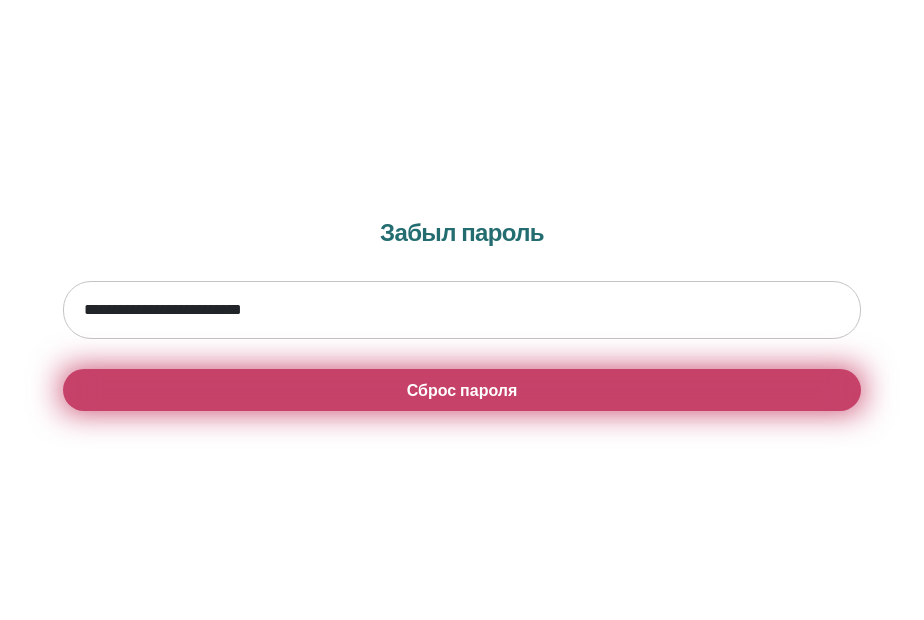 click on "Сброс пароля" at bounding box center [462, 390] 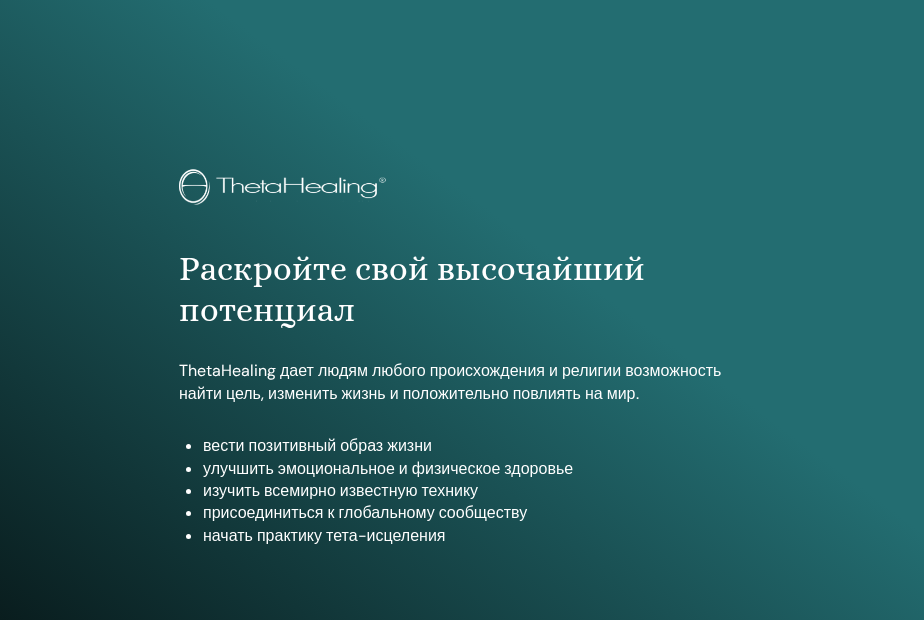 scroll, scrollTop: 0, scrollLeft: 0, axis: both 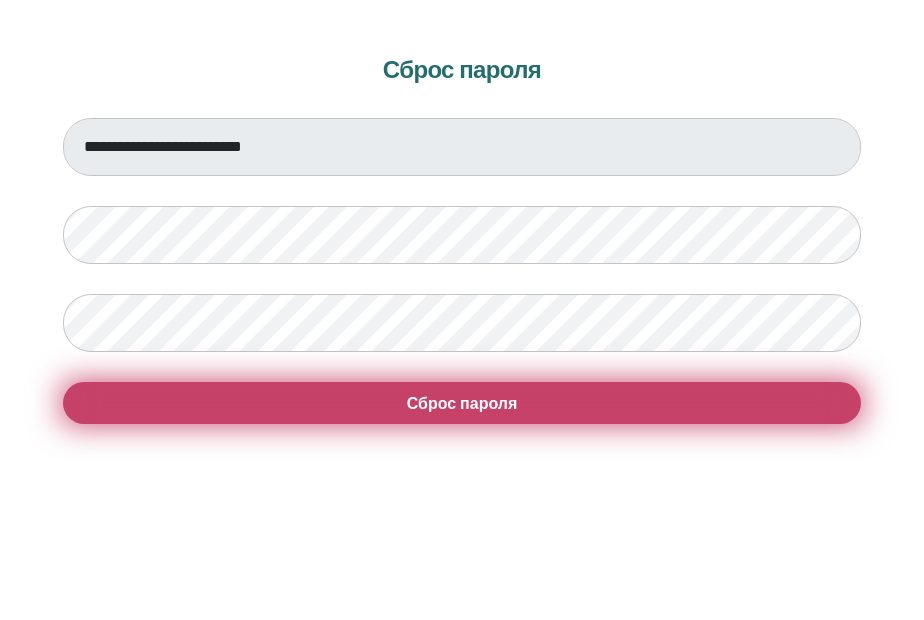 click on "Сброс пароля" at bounding box center (462, 403) 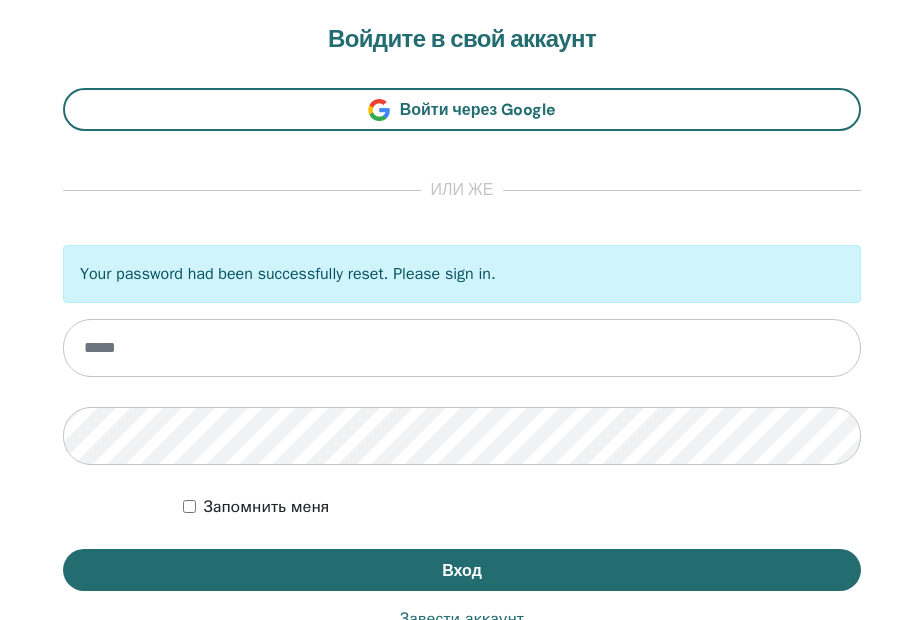 scroll, scrollTop: 1170, scrollLeft: 0, axis: vertical 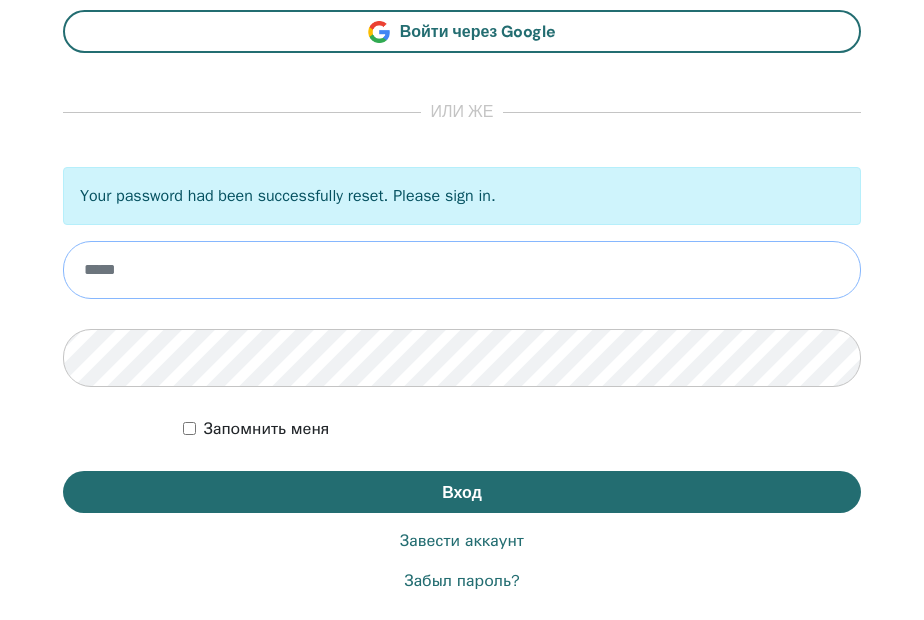 click at bounding box center (462, 270) 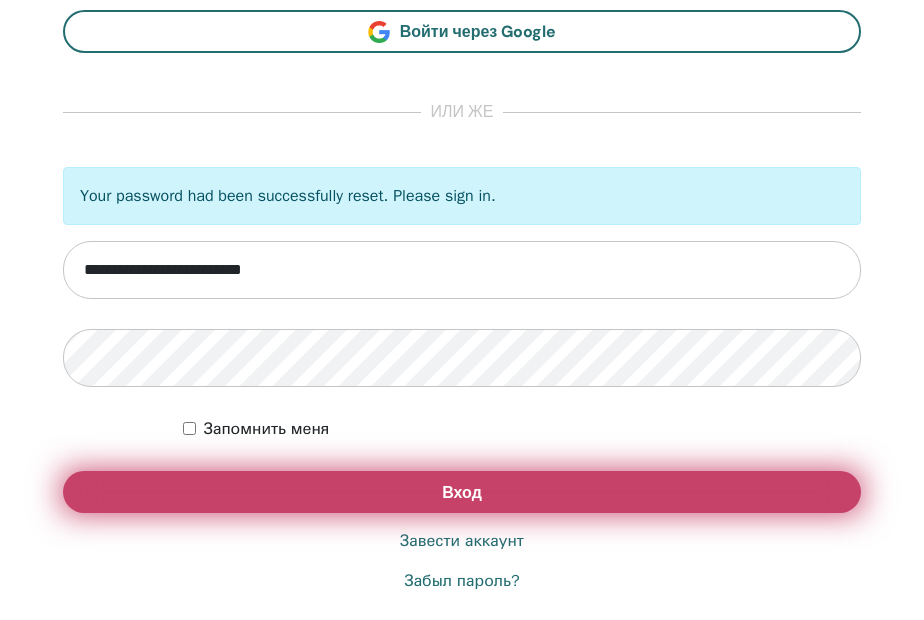 click on "Вход" at bounding box center [462, 492] 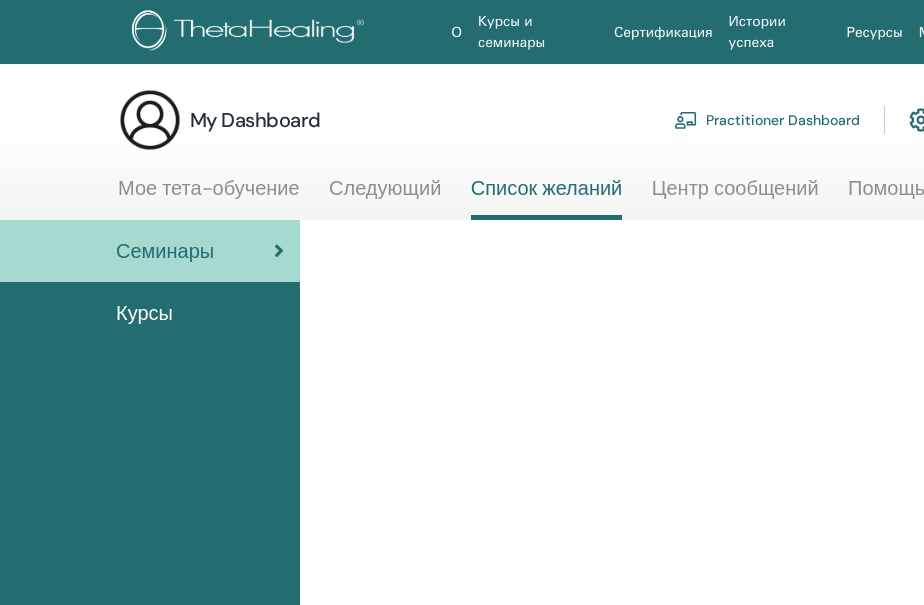 scroll, scrollTop: 0, scrollLeft: 0, axis: both 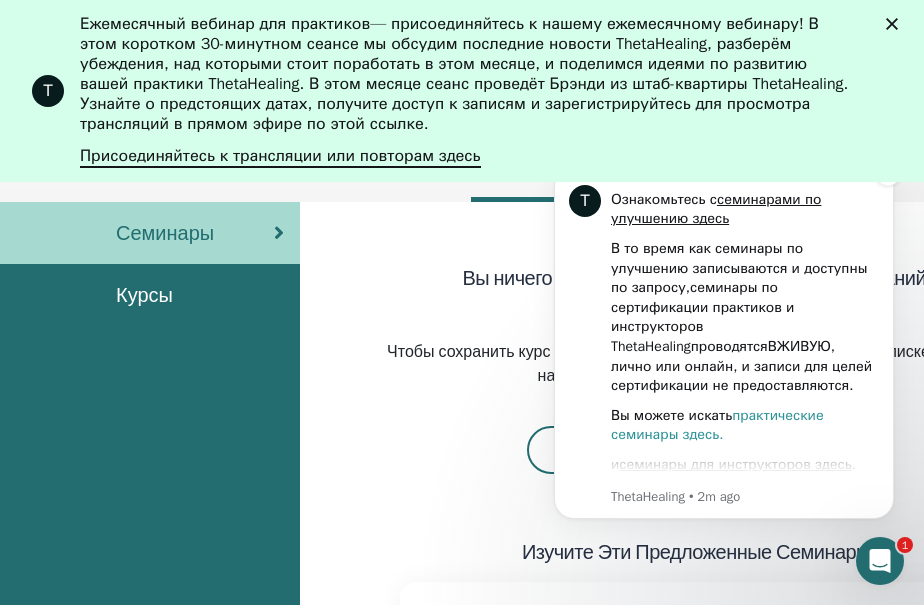 click on "практические семинары здесь." at bounding box center [717, 425] 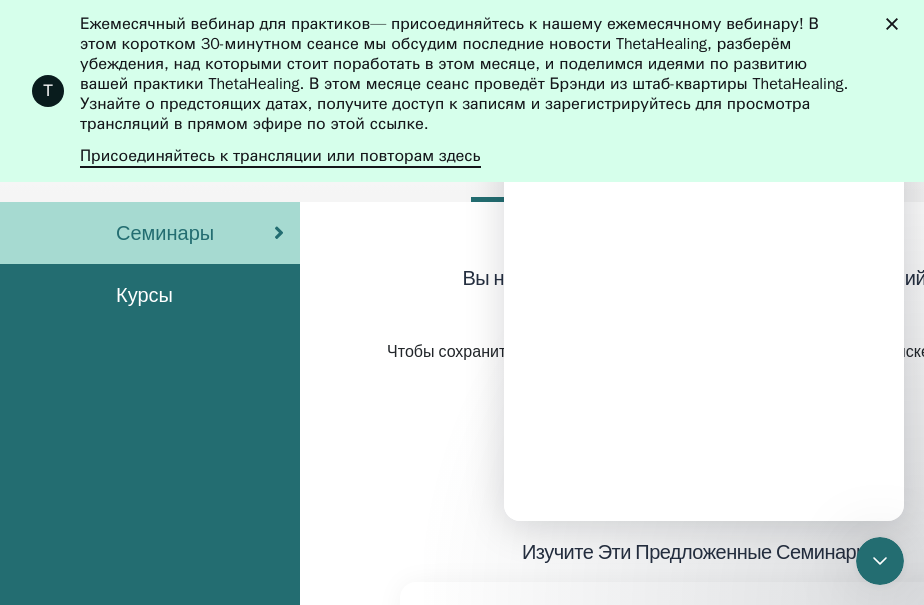 scroll, scrollTop: 0, scrollLeft: 0, axis: both 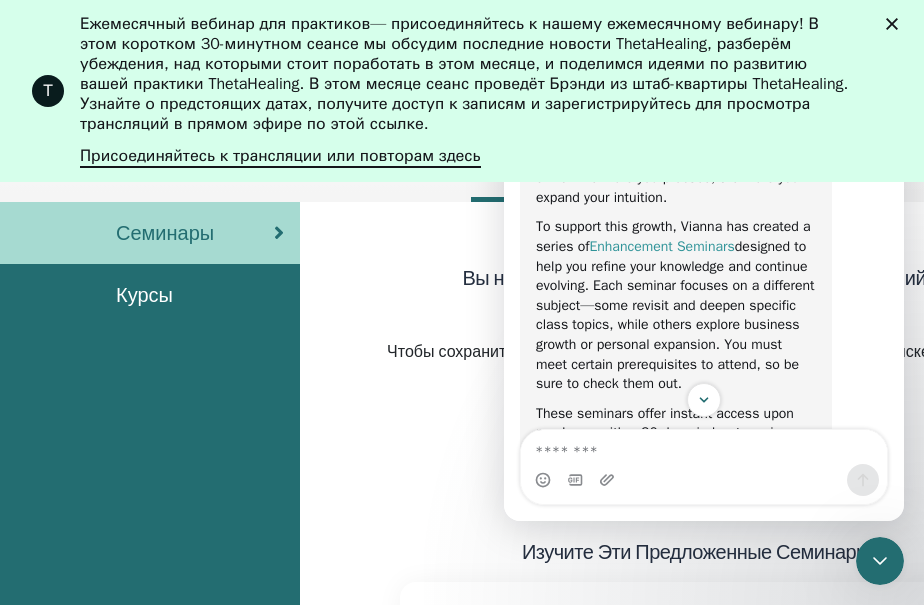 click on "Enhancement Seminars" at bounding box center [661, 246] 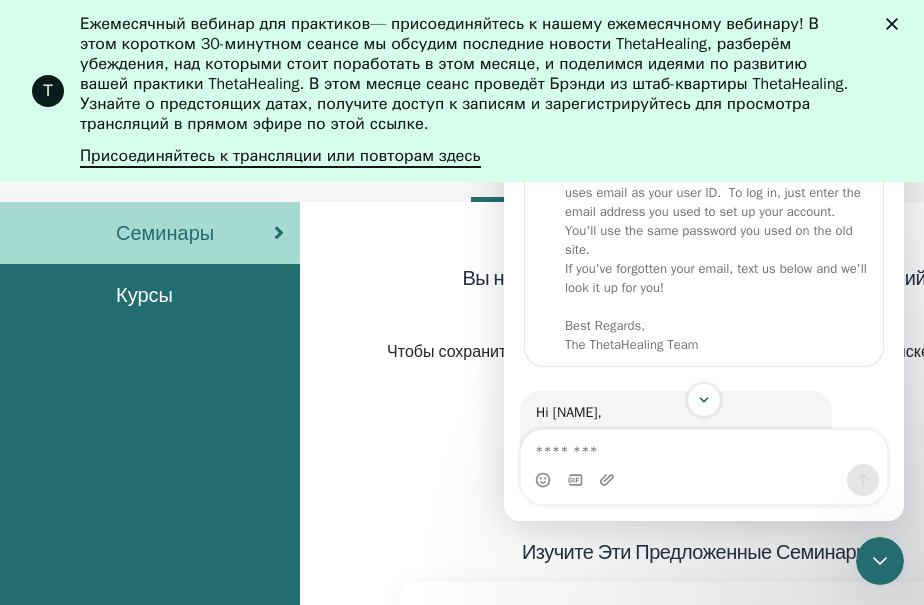 scroll, scrollTop: 0, scrollLeft: 0, axis: both 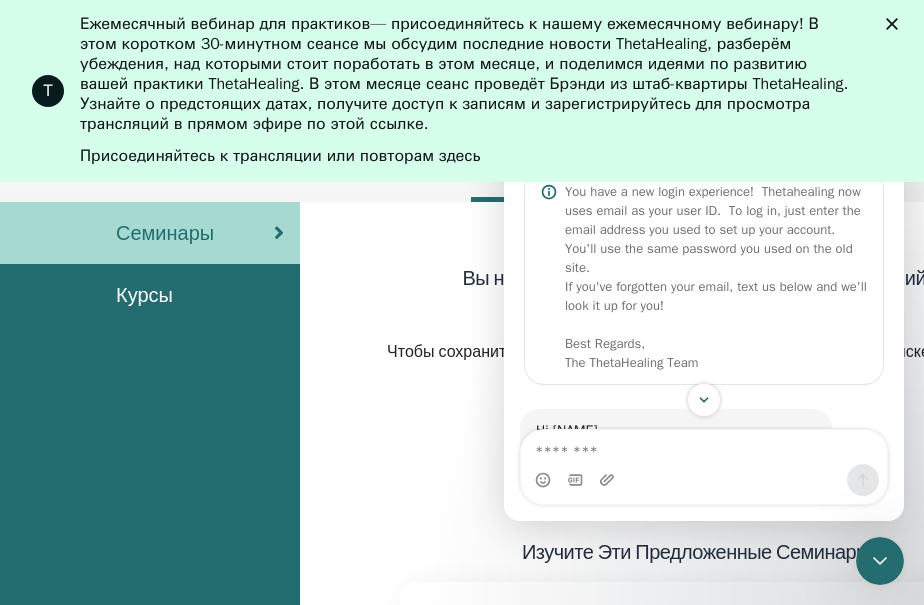 click on "Присоединяйтесь к трансляции или повторам здесь" at bounding box center [280, 156] 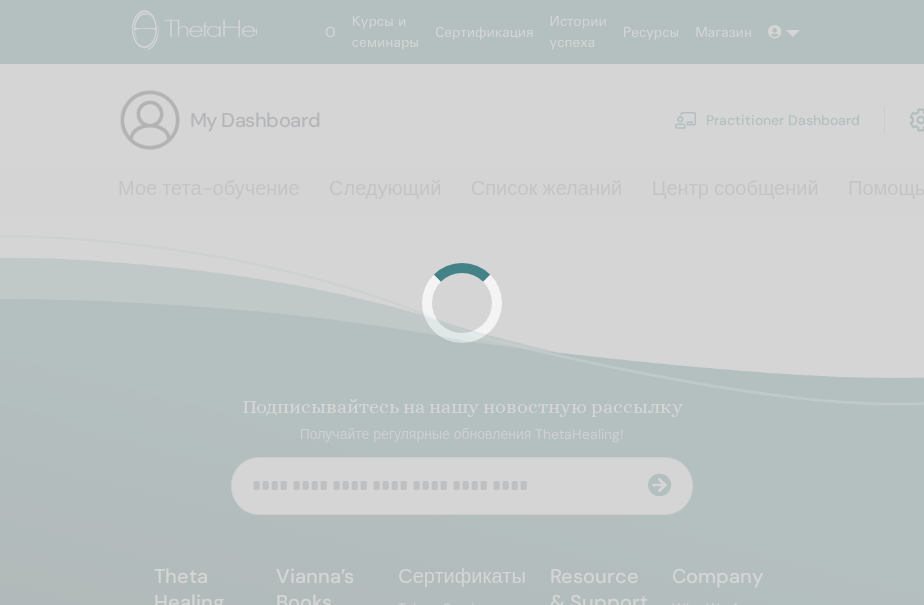 scroll, scrollTop: 0, scrollLeft: 0, axis: both 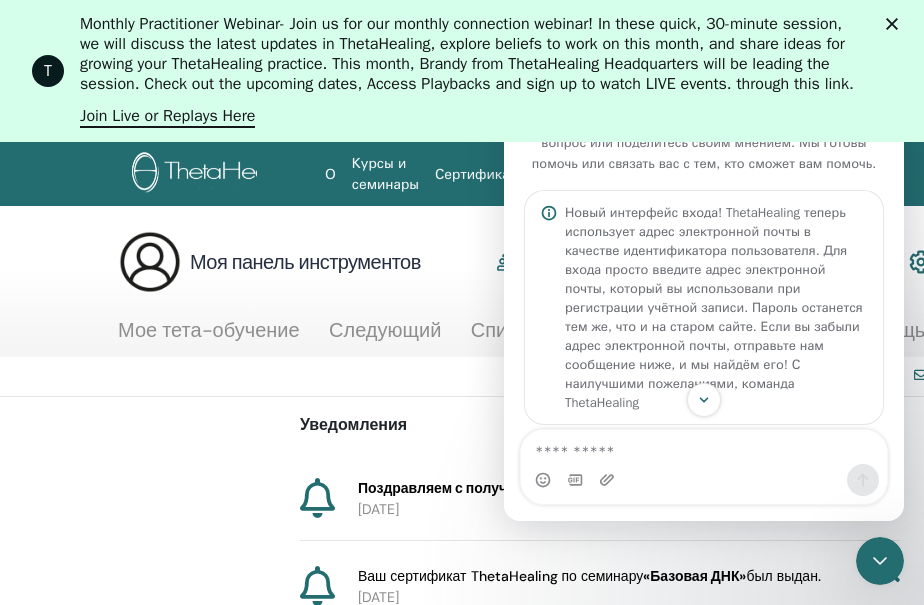 click on "Уведомления Сообщения" at bounding box center [600, 377] 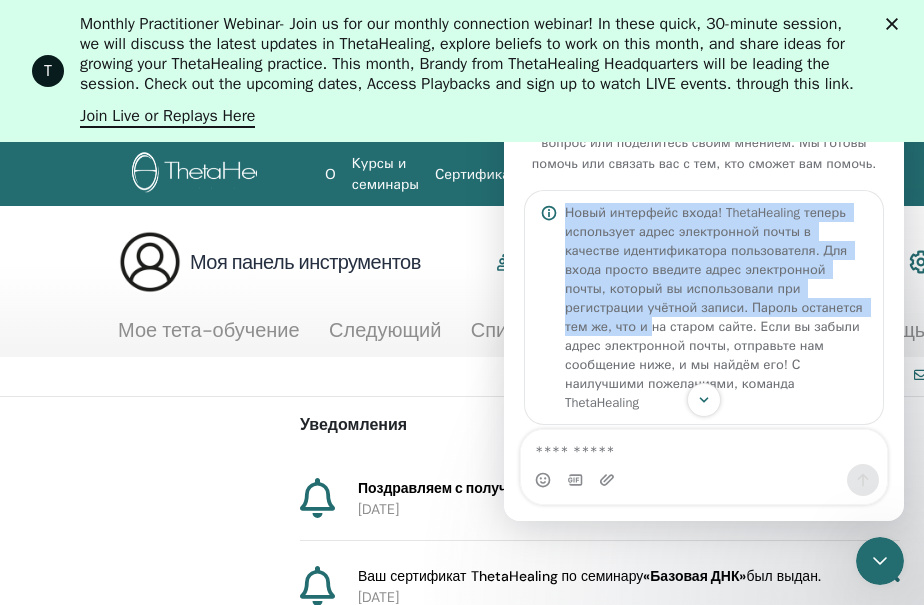 drag, startPoint x: 893, startPoint y: 175, endPoint x: 879, endPoint y: 301, distance: 126.77539 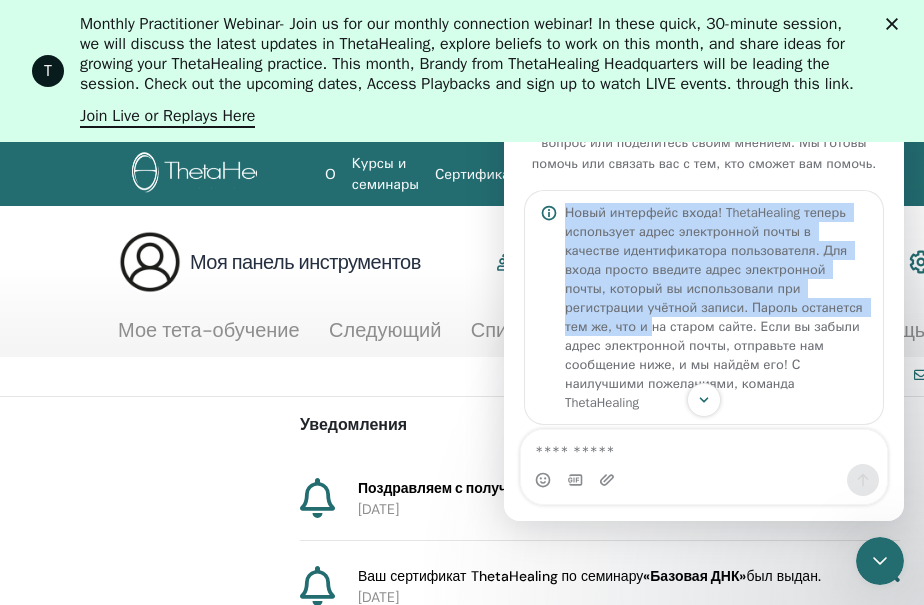 click on "Добро пожаловать в раздел «Часто задаваемые вопросы и поддержка ThetaHealing»! Задайте нам любой вопрос или поделитесь своим мнением. Мы готовы помочь или связать вас с тем, кто сможет вам помочь." at bounding box center (704, 249) 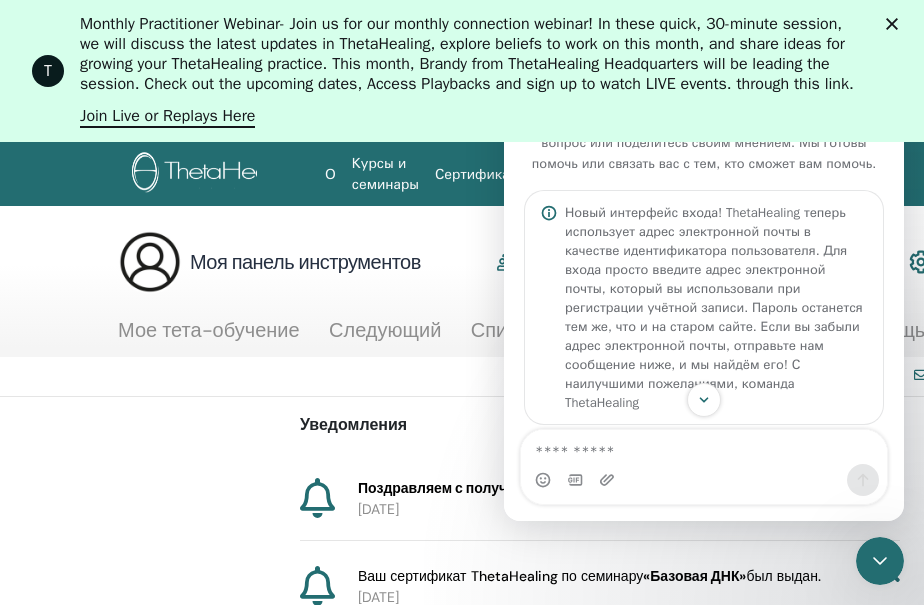 click on "Уведомления Поздравляем с получением сертификата специалиста  ThetaHealing  ! 2025-07-27 Ваш сертификат ThetaHealing по семинару  «Базовая ДНК»  был выдан. 2025-07-27 Вы только что зарегистрировались на семинар. Ознакомьтесь с  предстоящими семинарами. 2025-07-14" at bounding box center (600, 567) 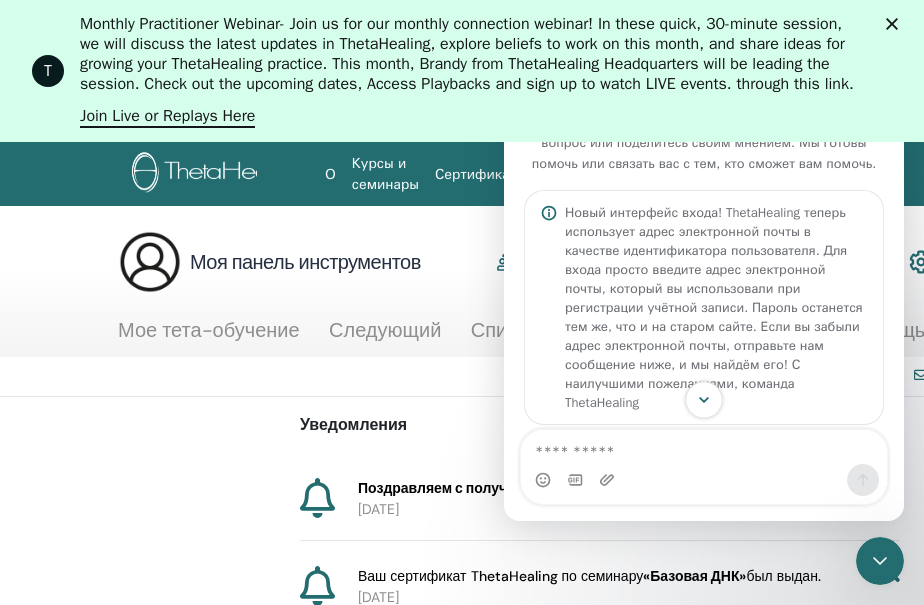 click 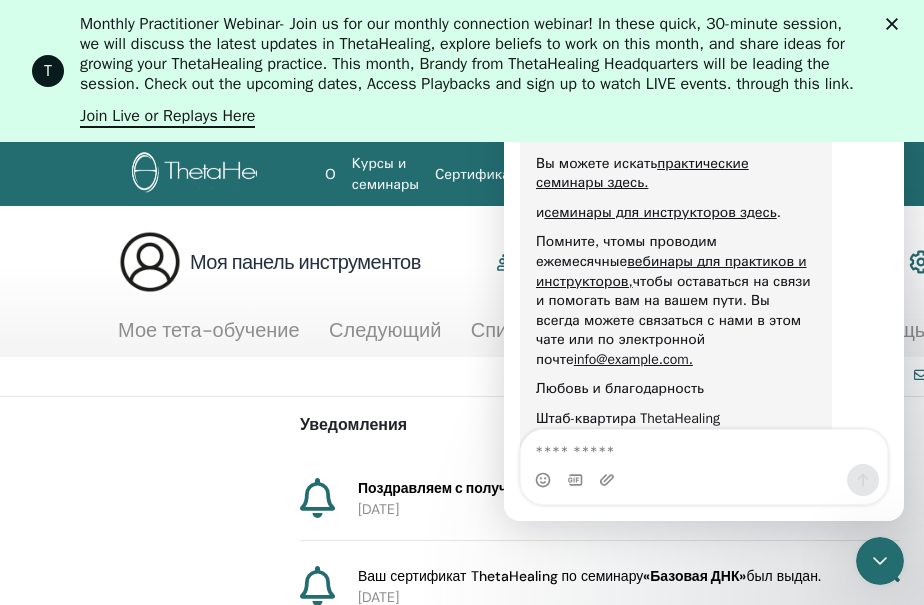 scroll, scrollTop: 1492, scrollLeft: 0, axis: vertical 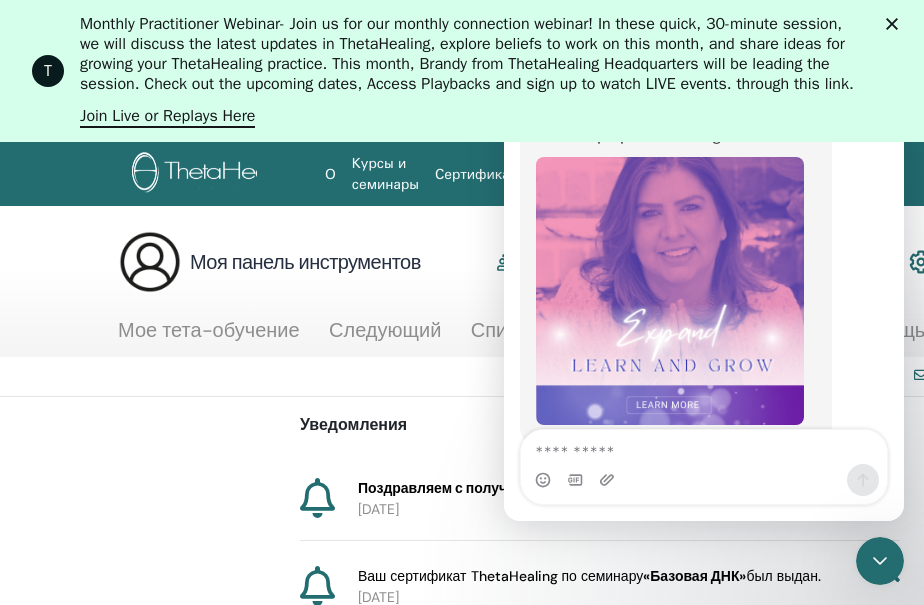 click on "Уведомления Сообщения" at bounding box center [600, 377] 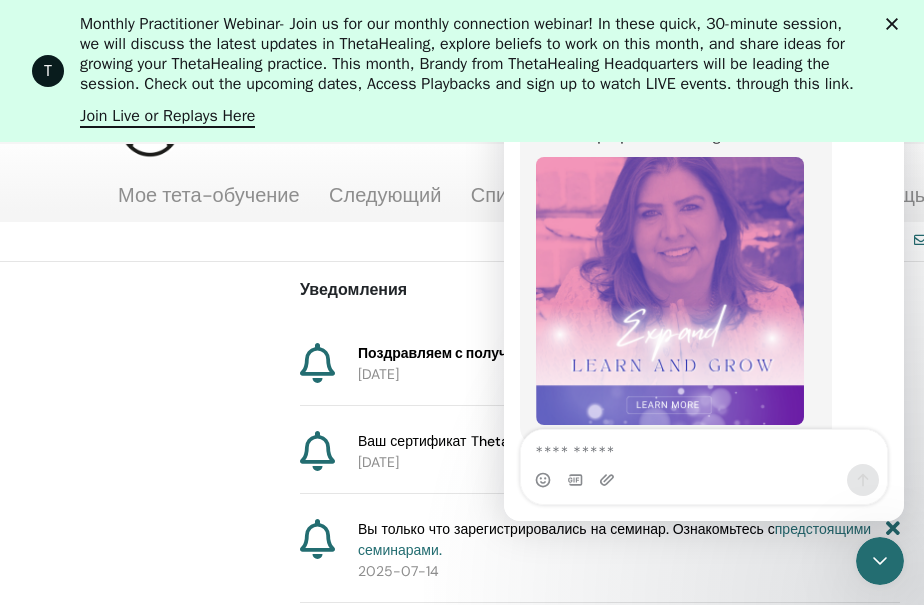 scroll, scrollTop: 180, scrollLeft: 0, axis: vertical 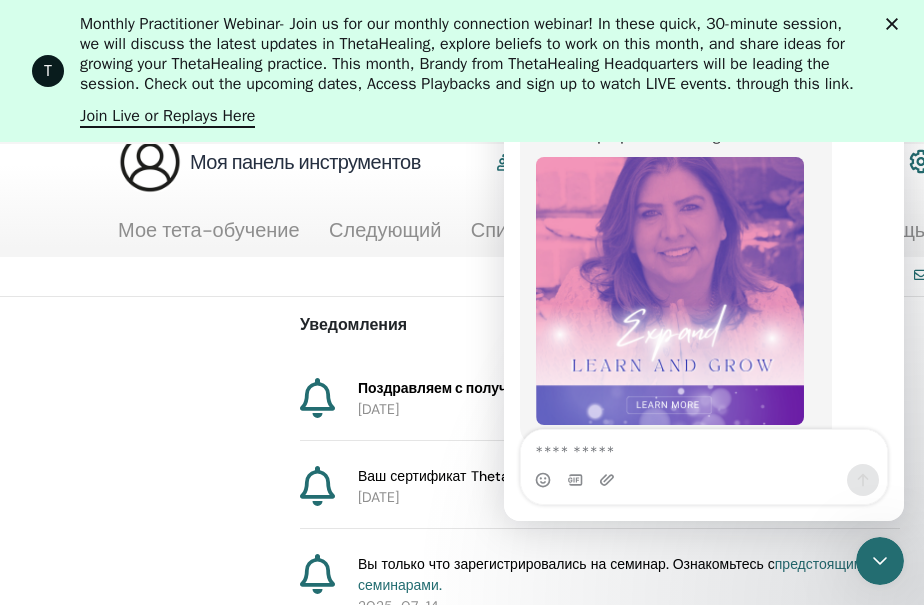 click on "предстоящими семинарами." at bounding box center (614, 574) 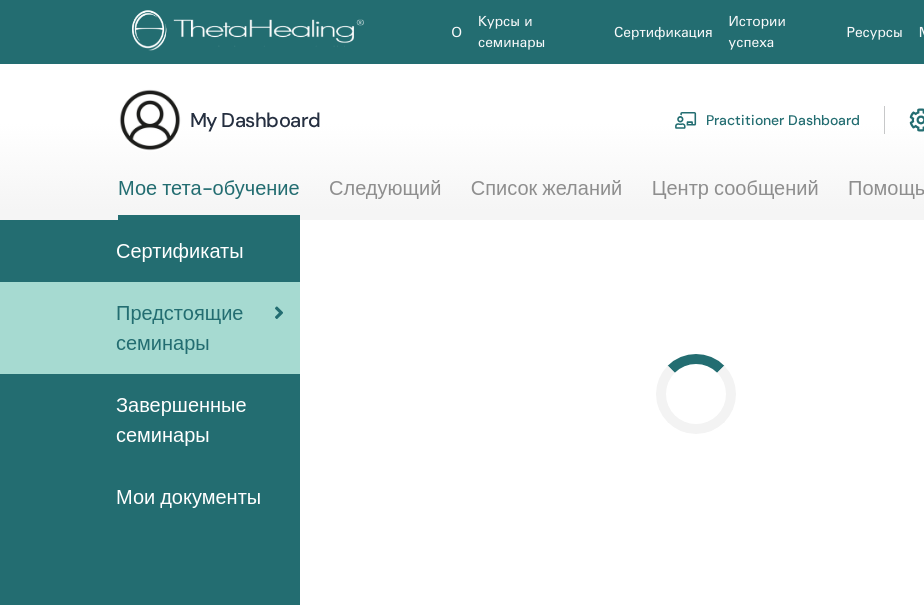 scroll, scrollTop: 0, scrollLeft: 0, axis: both 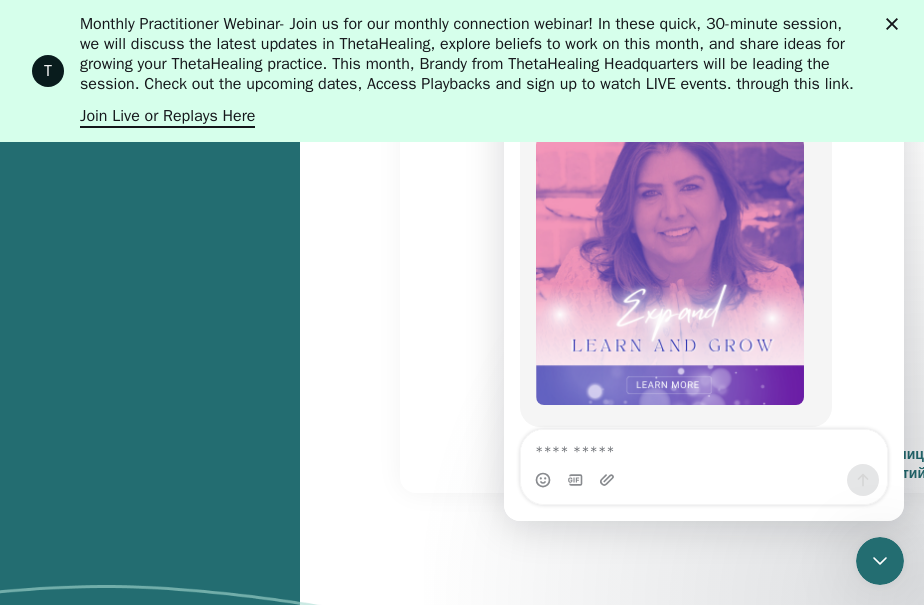 click 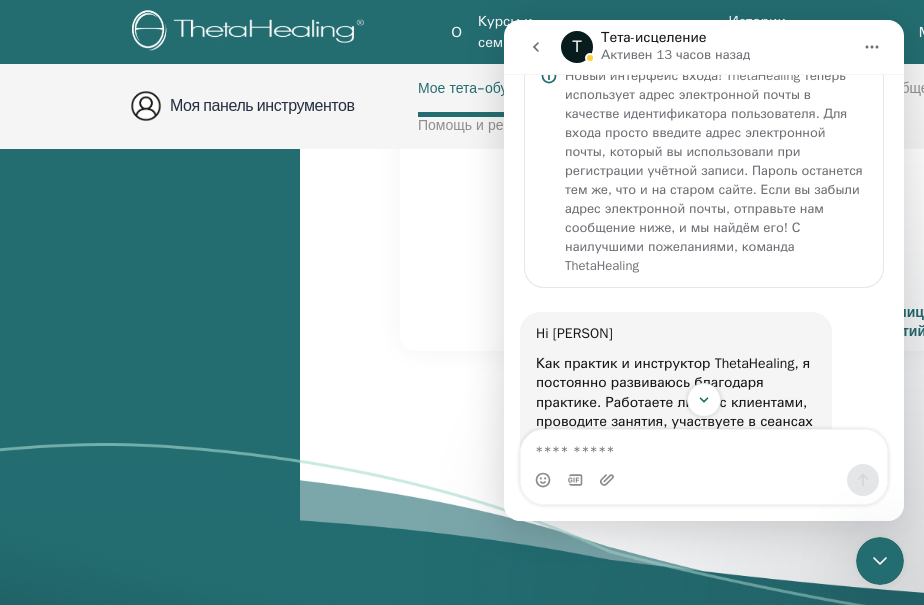 scroll, scrollTop: 0, scrollLeft: 0, axis: both 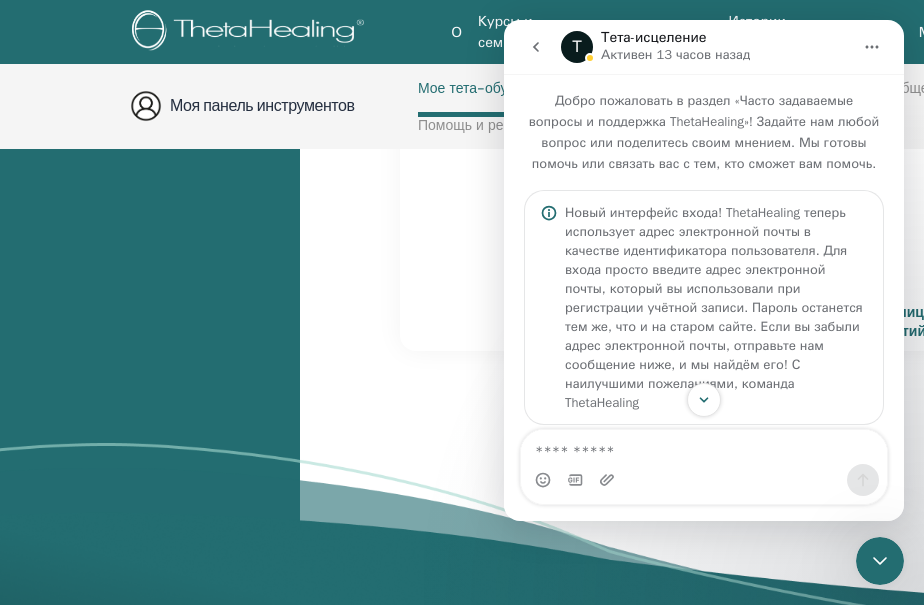 click 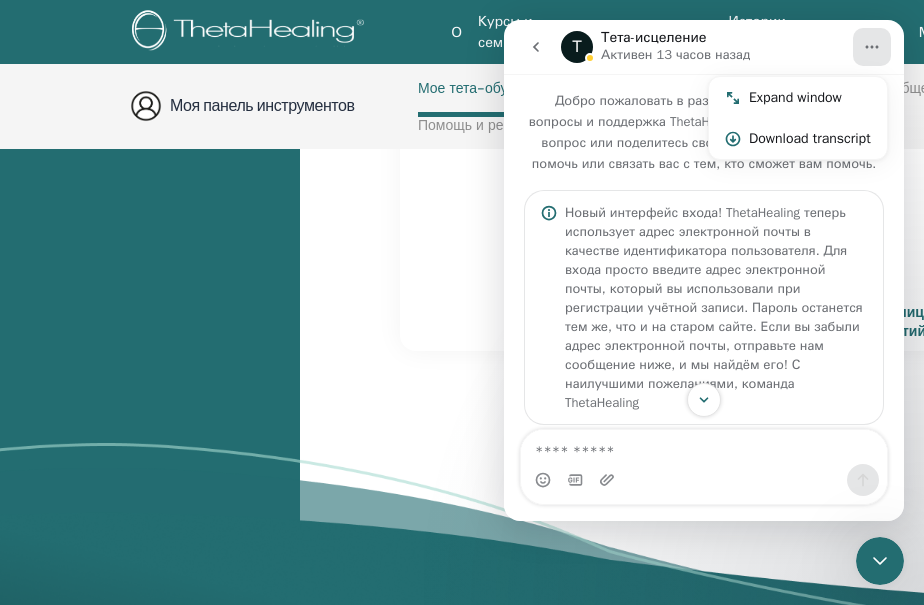 click on "Т Тета-исцеление Активен 13 часов назад" at bounding box center [706, 47] 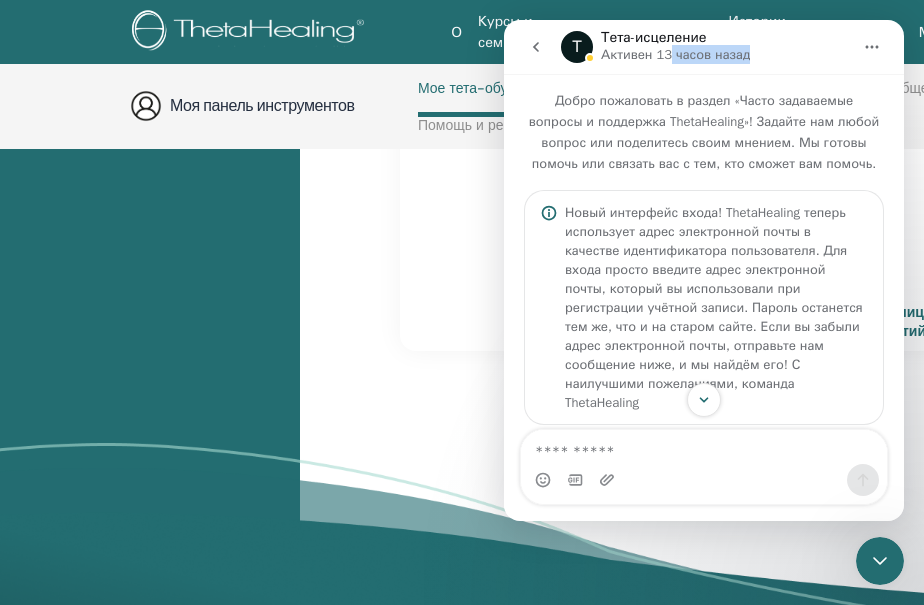drag, startPoint x: 773, startPoint y: 32, endPoint x: 669, endPoint y: 55, distance: 106.51291 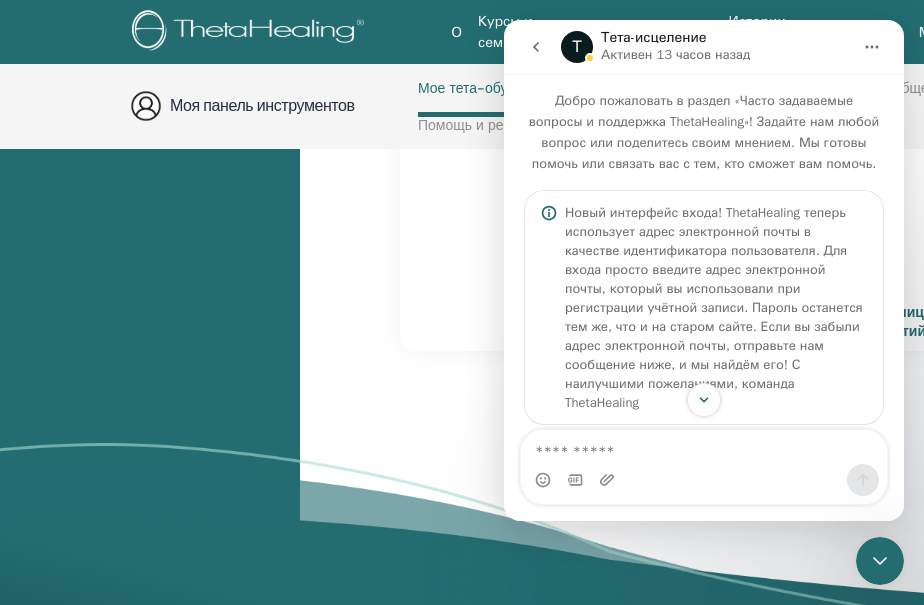 drag, startPoint x: 762, startPoint y: 29, endPoint x: 756, endPoint y: 53, distance: 24.738634 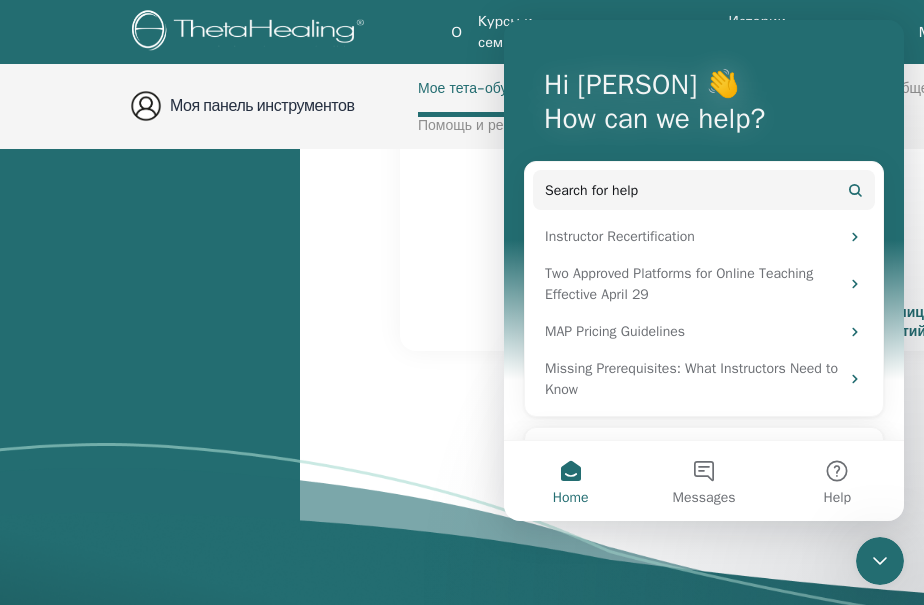 scroll, scrollTop: 0, scrollLeft: 0, axis: both 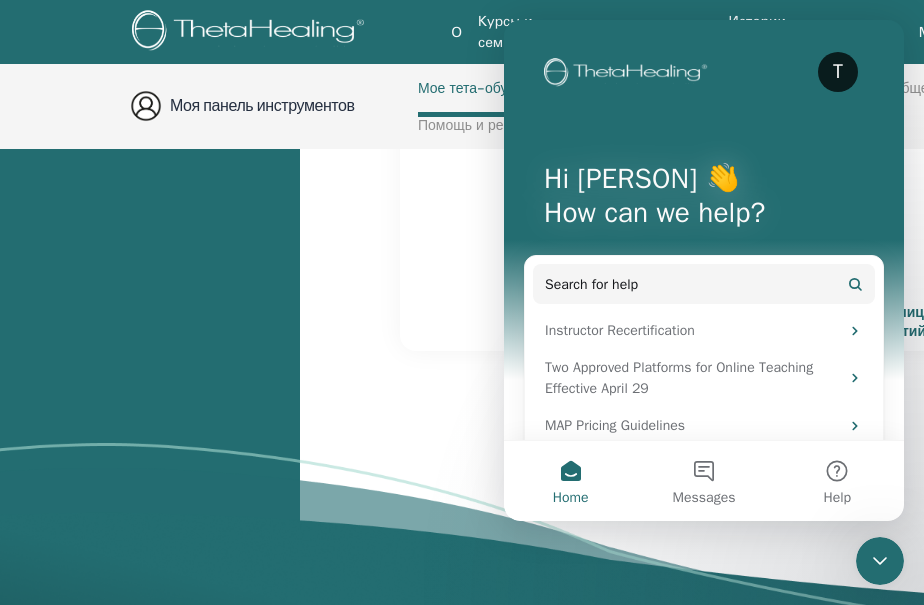 click on "T Hi Татьяна 👋 How can we help?" at bounding box center (704, 200) 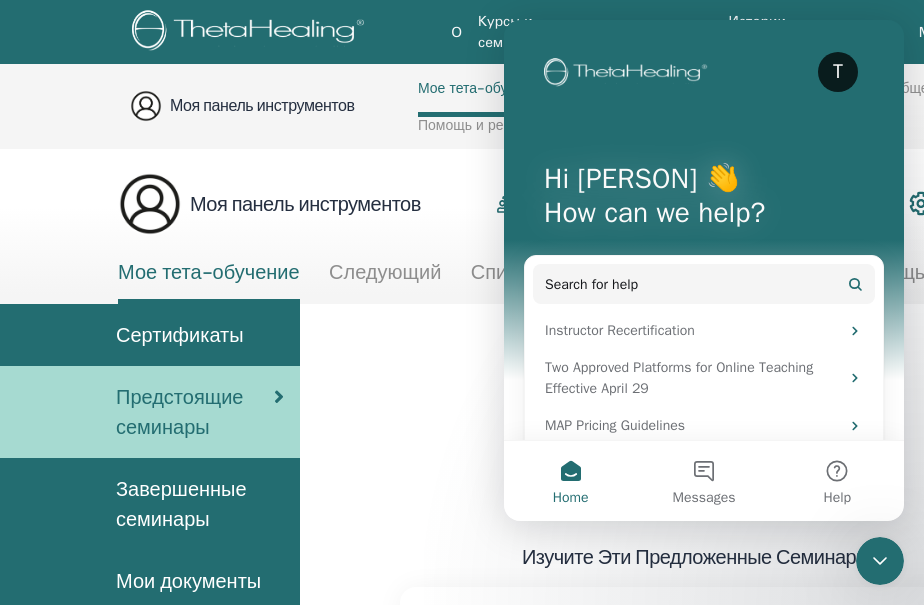 scroll, scrollTop: 0, scrollLeft: 0, axis: both 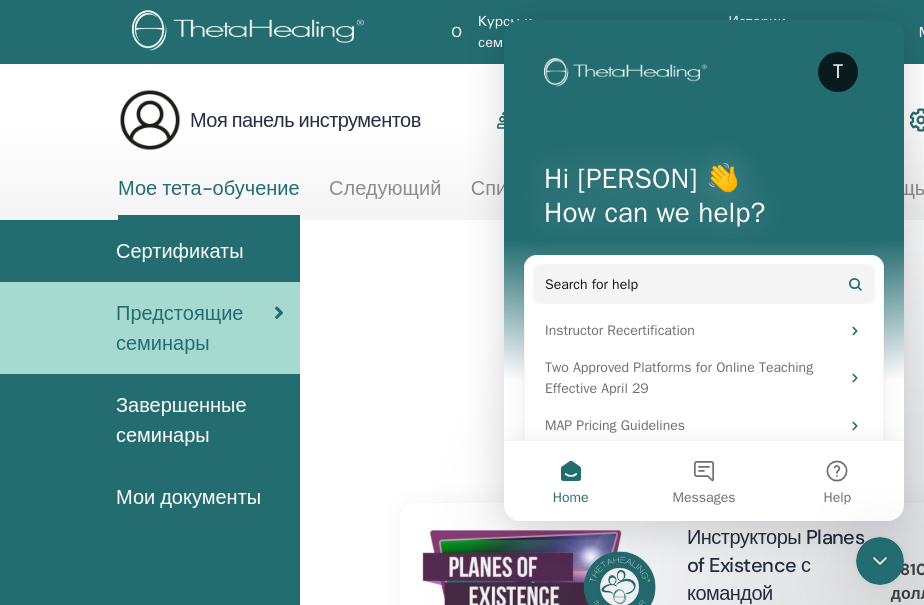 click on "Предстоящие семинары" at bounding box center [180, 328] 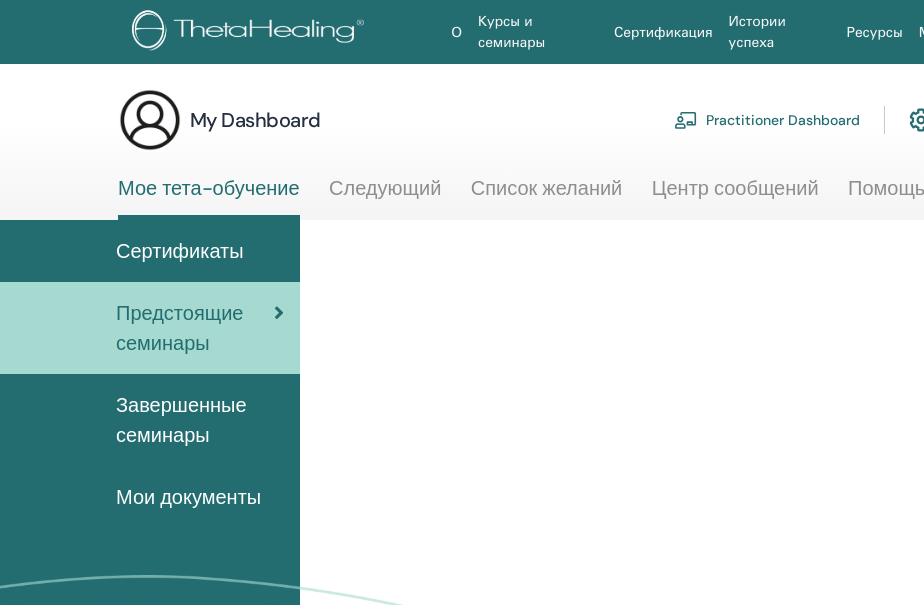 scroll, scrollTop: 0, scrollLeft: 0, axis: both 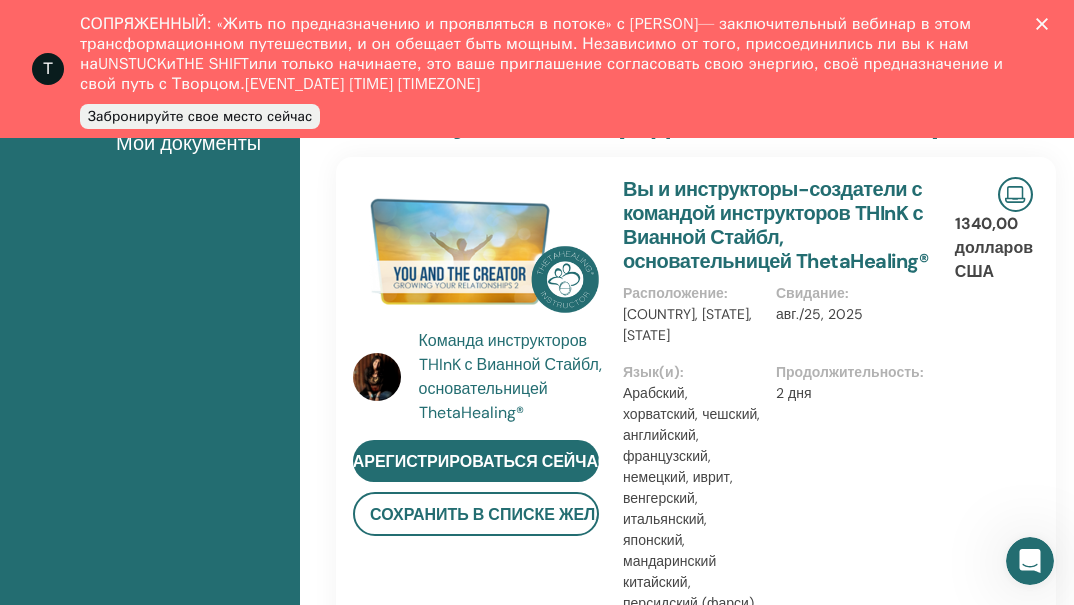 click on "Забронируйте свое место сейчас" at bounding box center [200, 116] 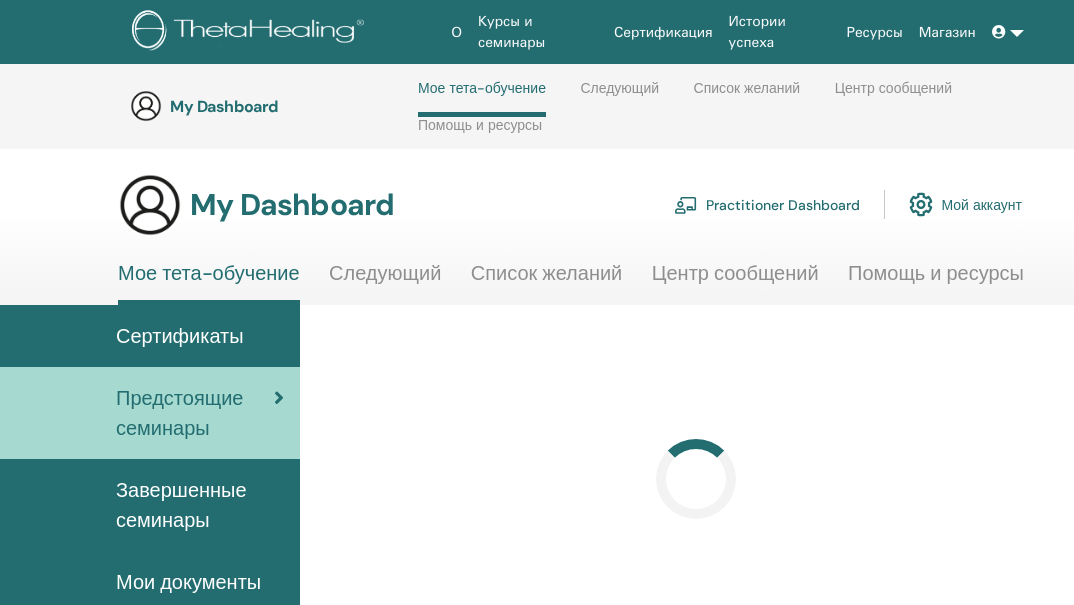 scroll, scrollTop: 585, scrollLeft: 0, axis: vertical 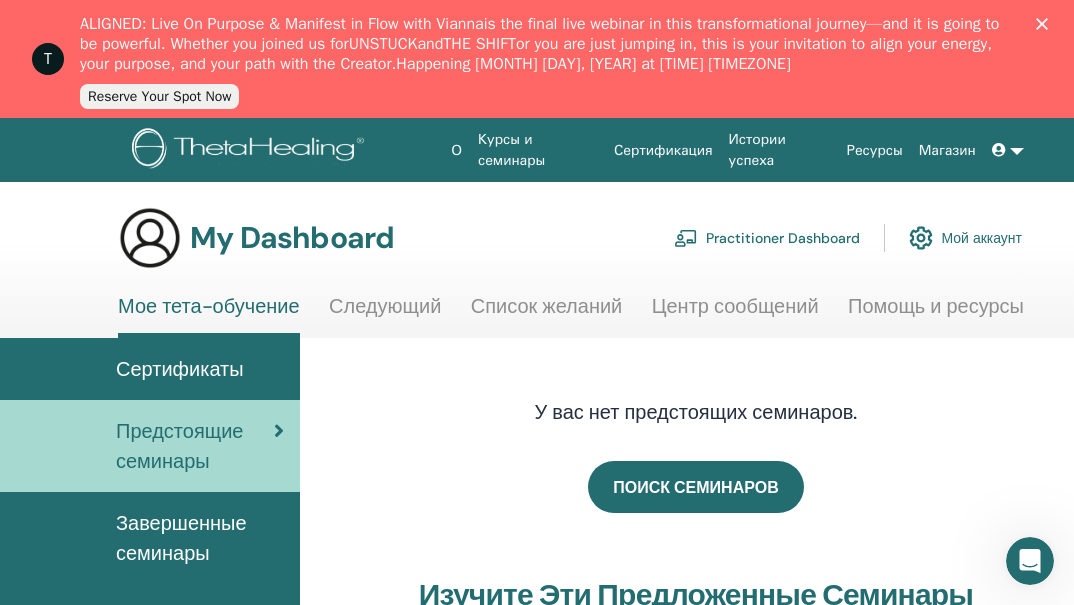 click on "Сертификаты" at bounding box center (180, 369) 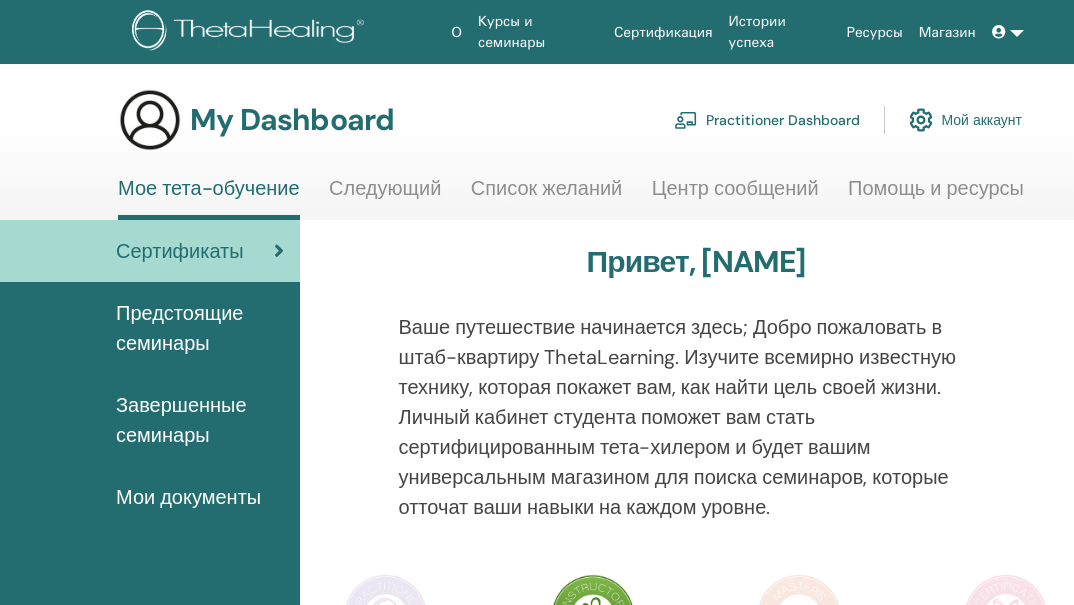 scroll, scrollTop: 0, scrollLeft: 0, axis: both 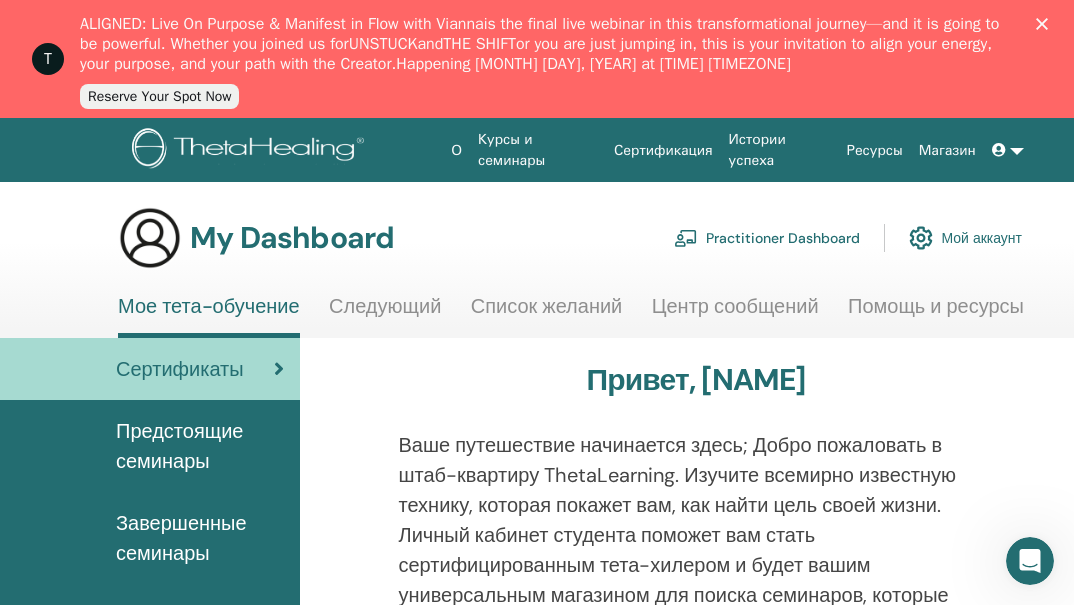 click on "Предстоящие семинары" at bounding box center (200, 446) 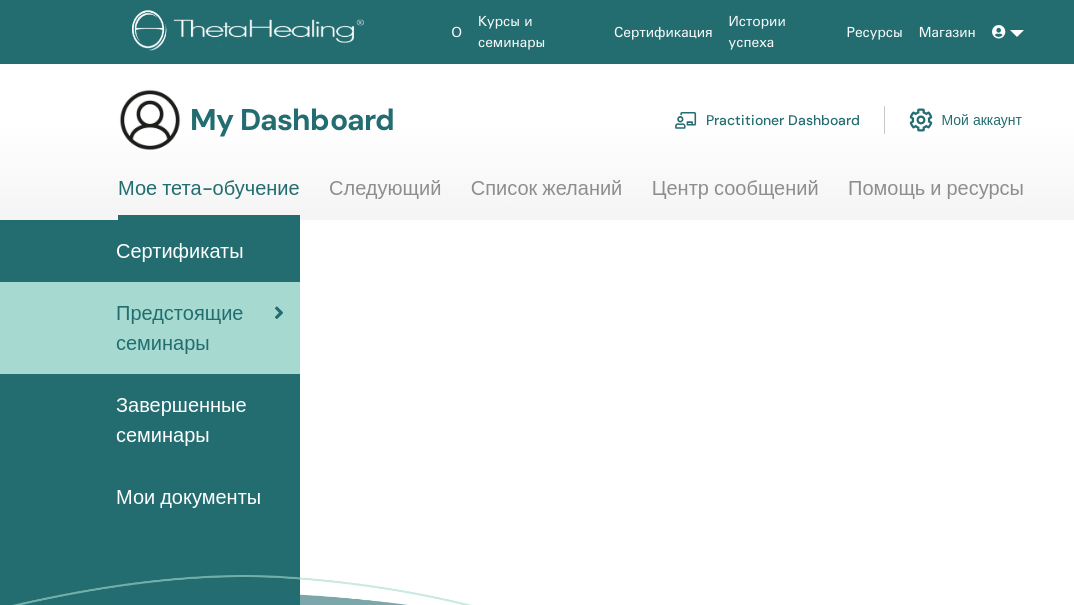 scroll, scrollTop: 0, scrollLeft: 0, axis: both 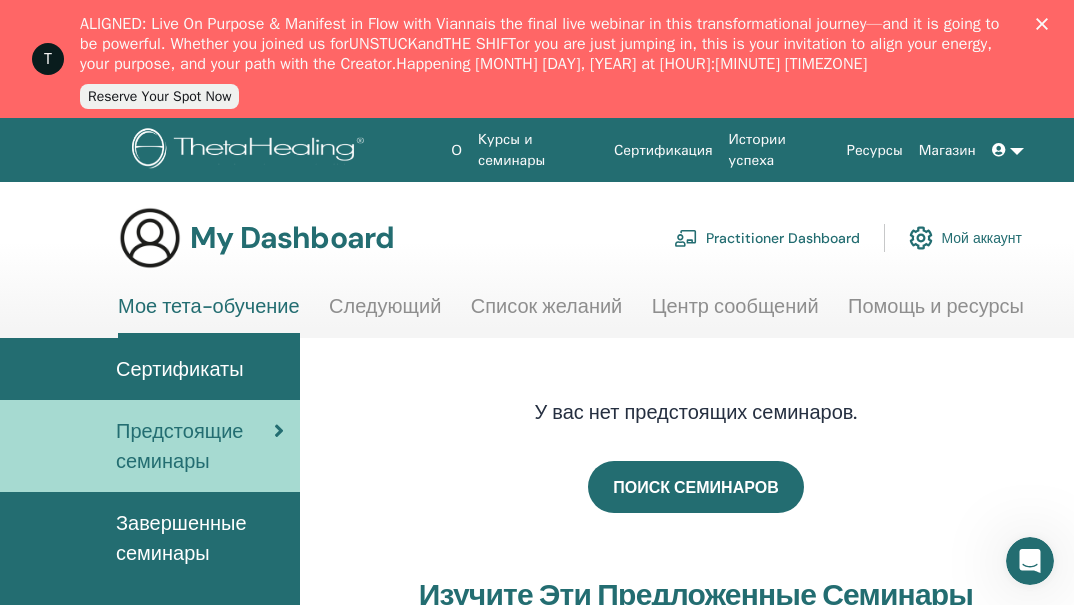 click on "Завершенные семинары" at bounding box center (200, 538) 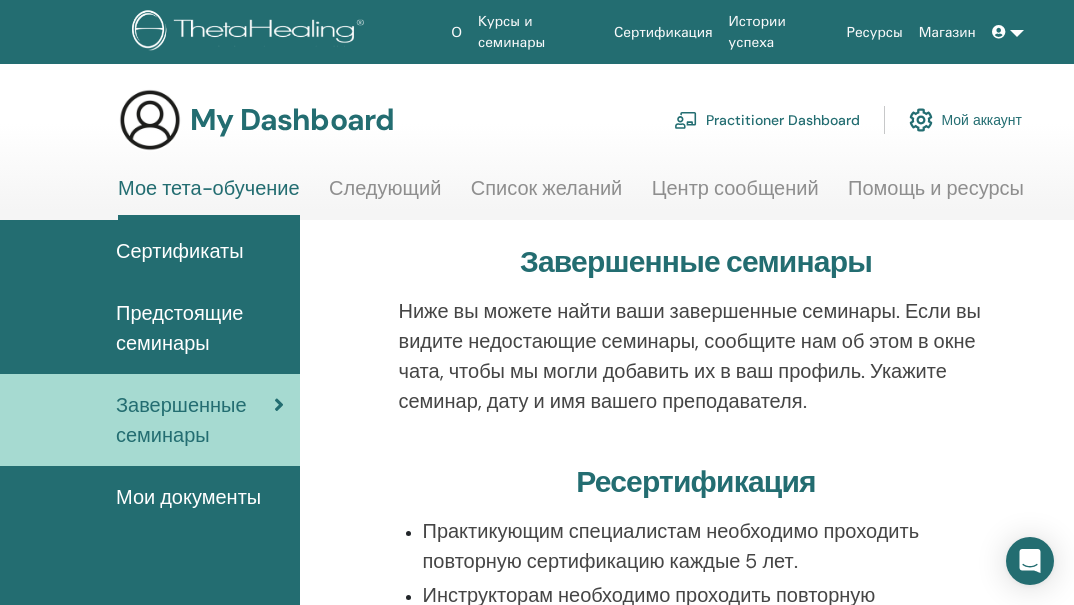 scroll, scrollTop: 0, scrollLeft: 0, axis: both 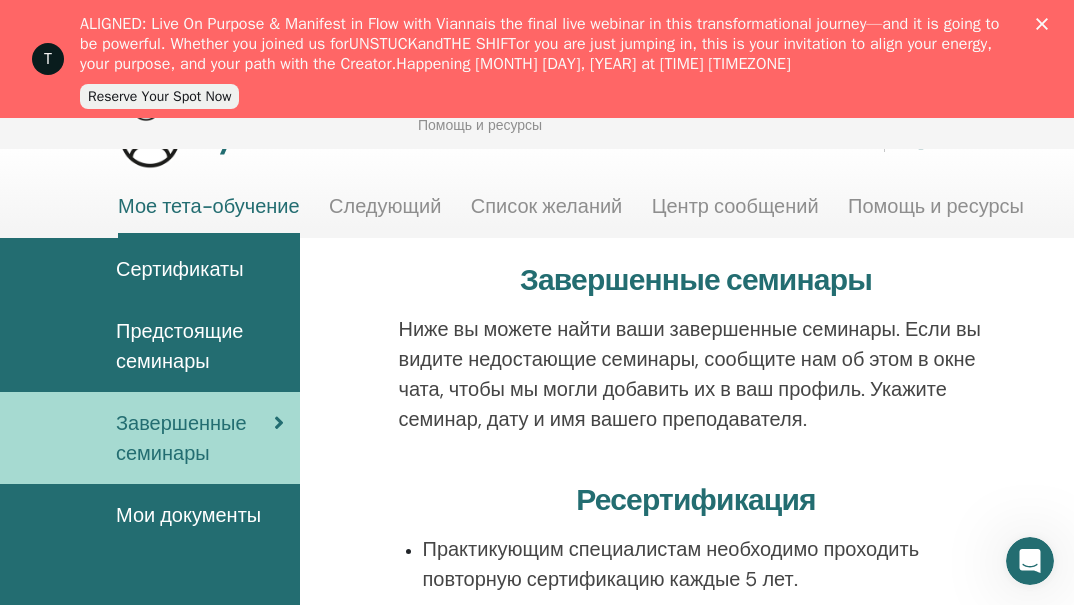 click on "Мои документы" at bounding box center [188, 515] 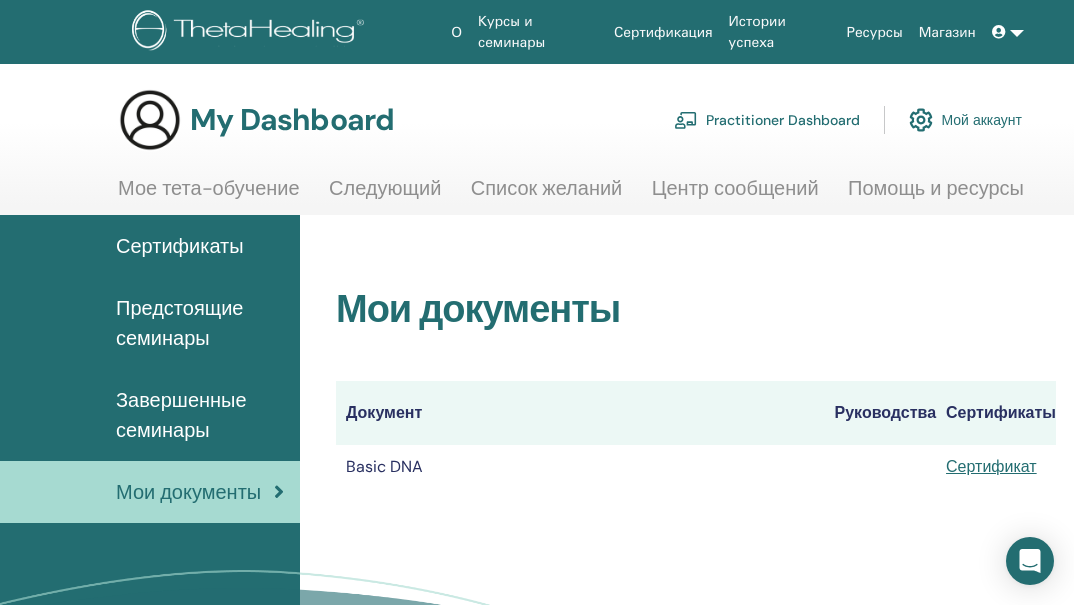scroll, scrollTop: 0, scrollLeft: 0, axis: both 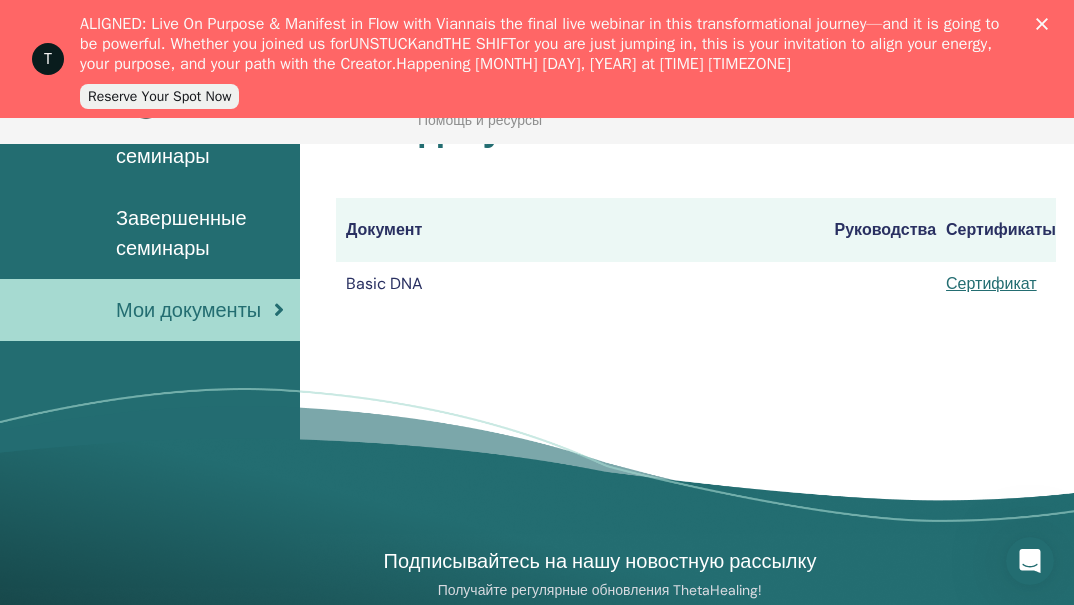 click on "Завершенные семинары" at bounding box center (200, 233) 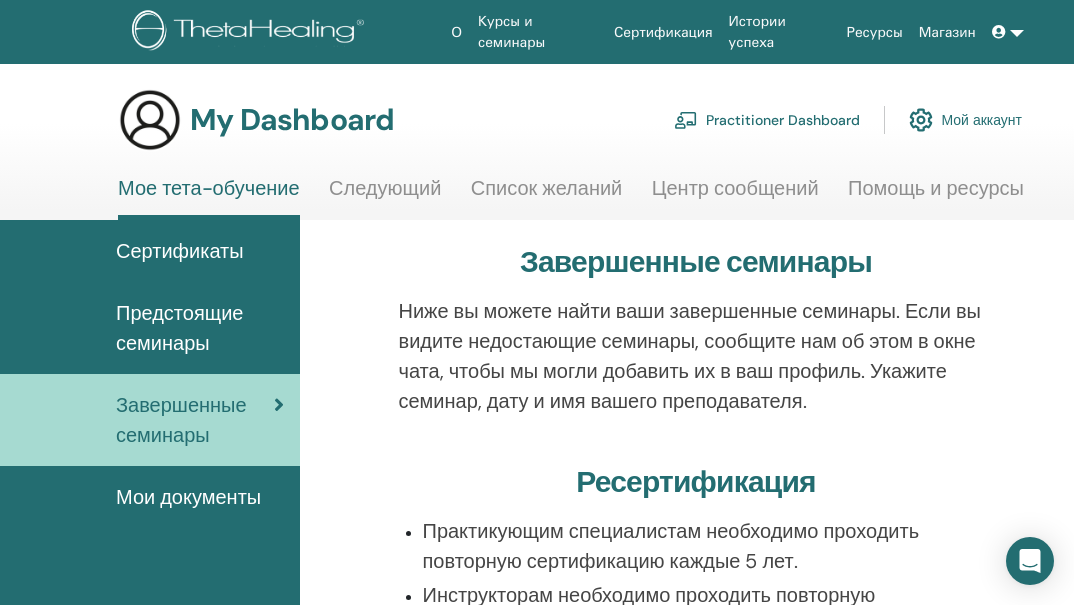 scroll, scrollTop: 0, scrollLeft: 0, axis: both 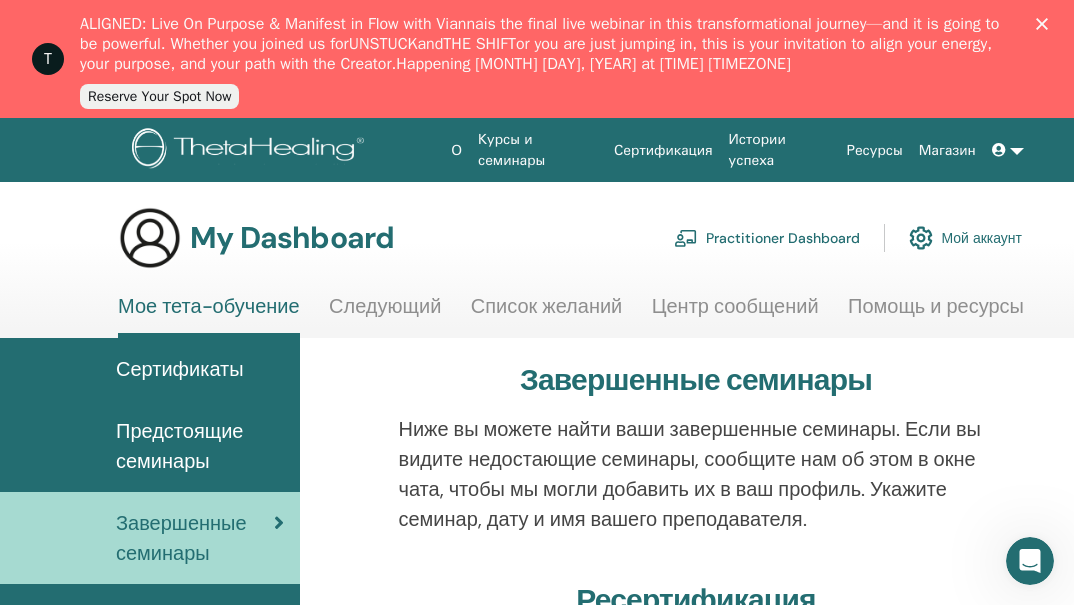 click on "Следующий" at bounding box center [385, 313] 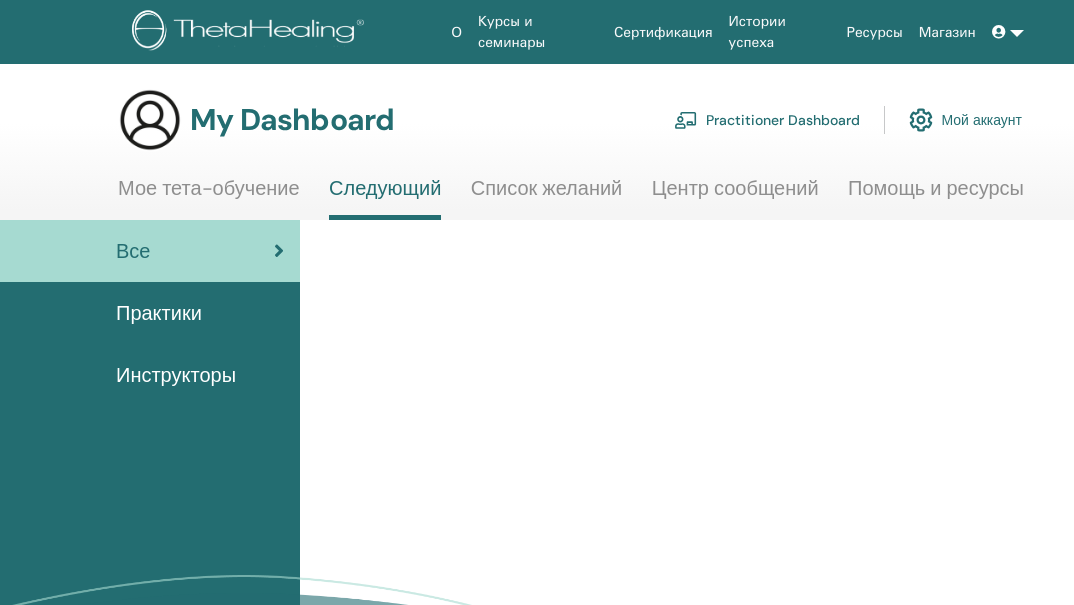 scroll, scrollTop: 0, scrollLeft: 0, axis: both 